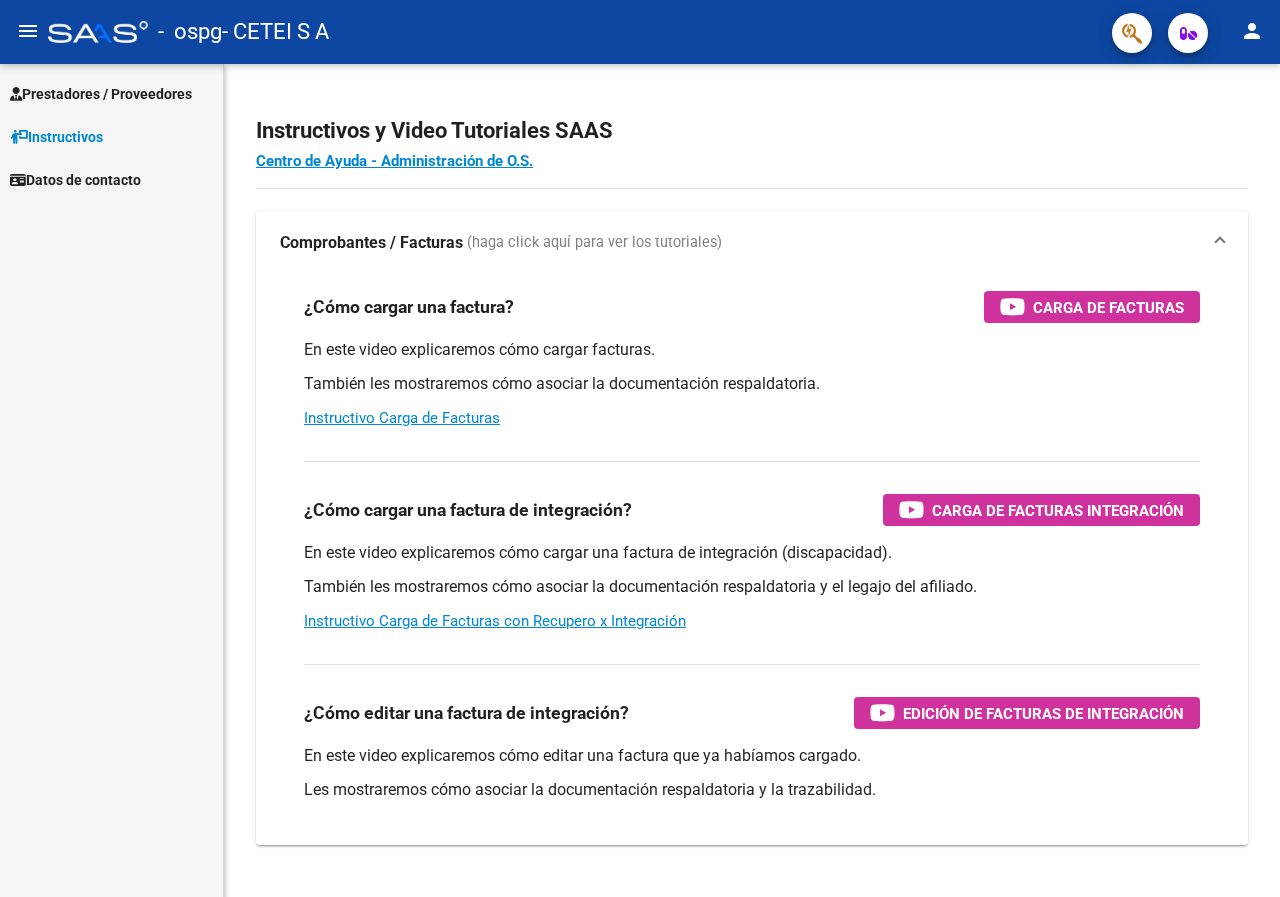scroll, scrollTop: 0, scrollLeft: 0, axis: both 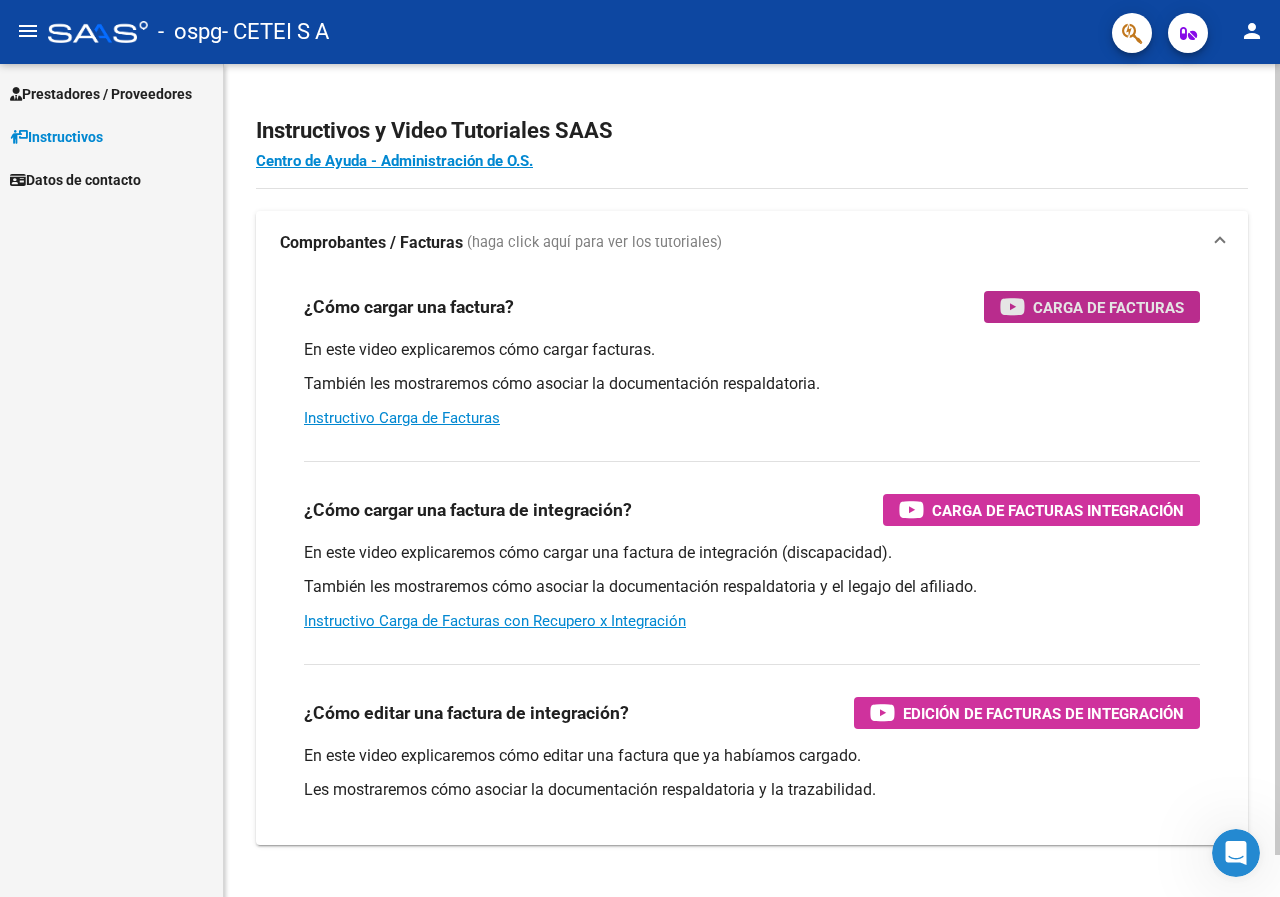 drag, startPoint x: 1097, startPoint y: 310, endPoint x: 1128, endPoint y: 316, distance: 31.575306 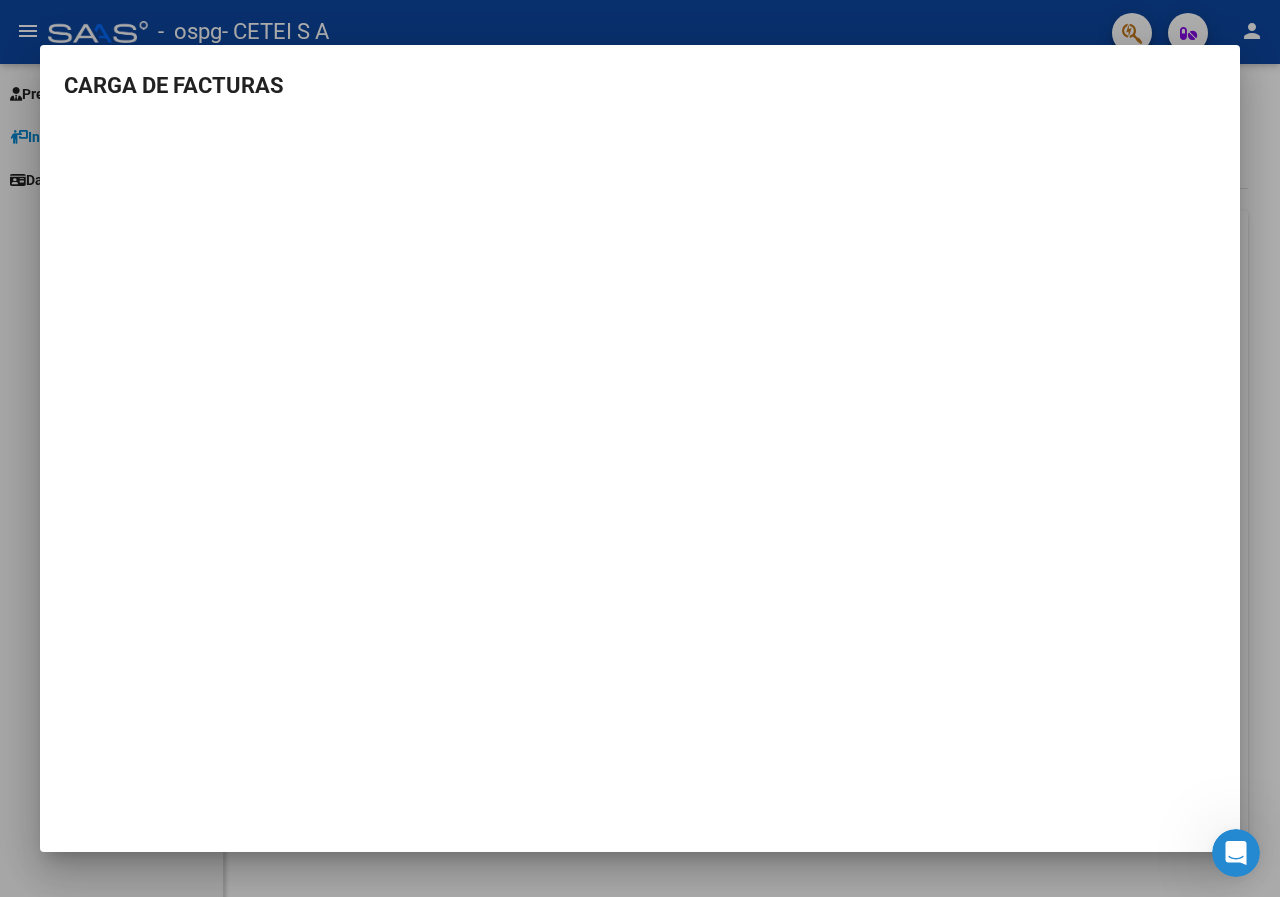 click on "CARGA DE FACTURAS" at bounding box center (640, 85) 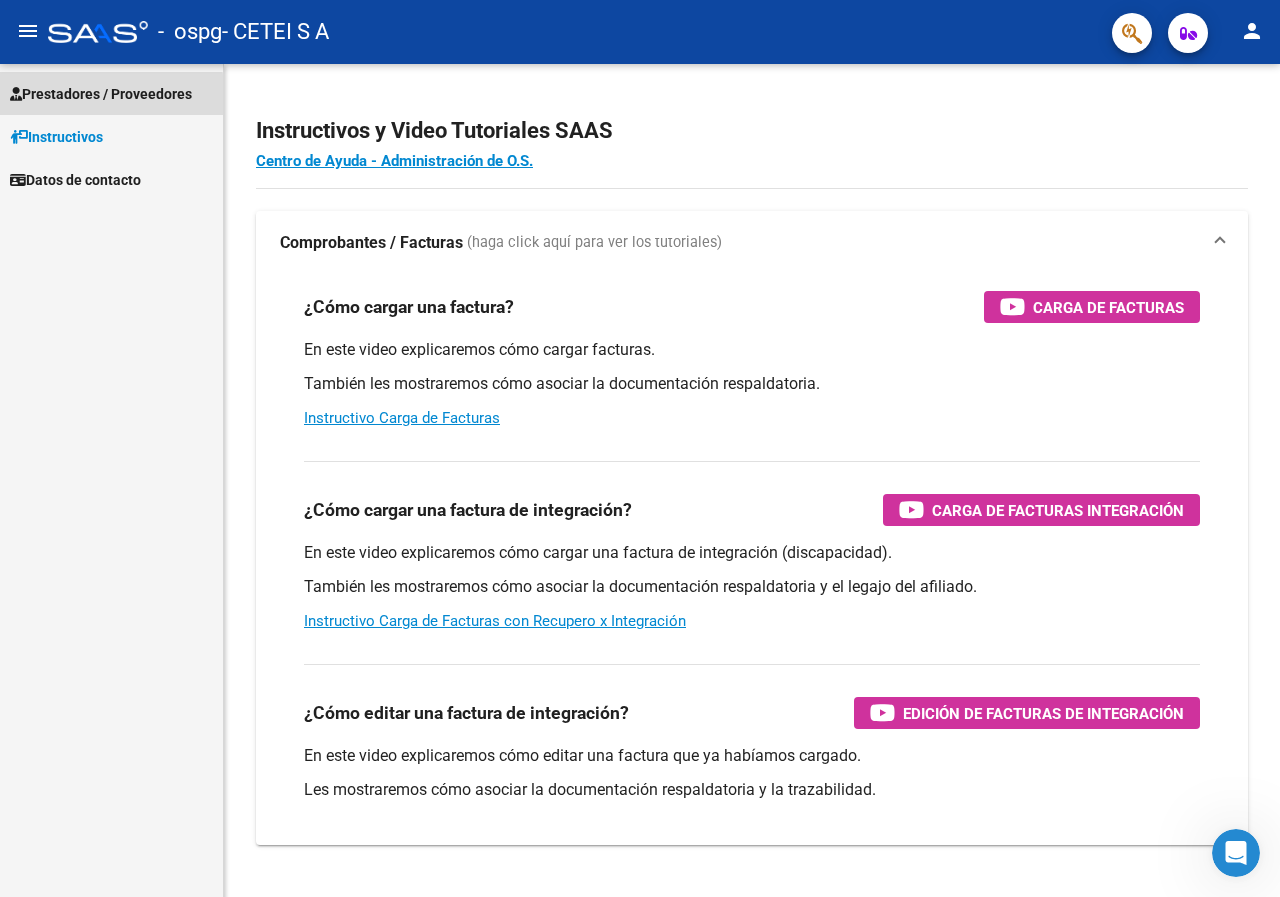 click on "Prestadores / Proveedores" at bounding box center (101, 94) 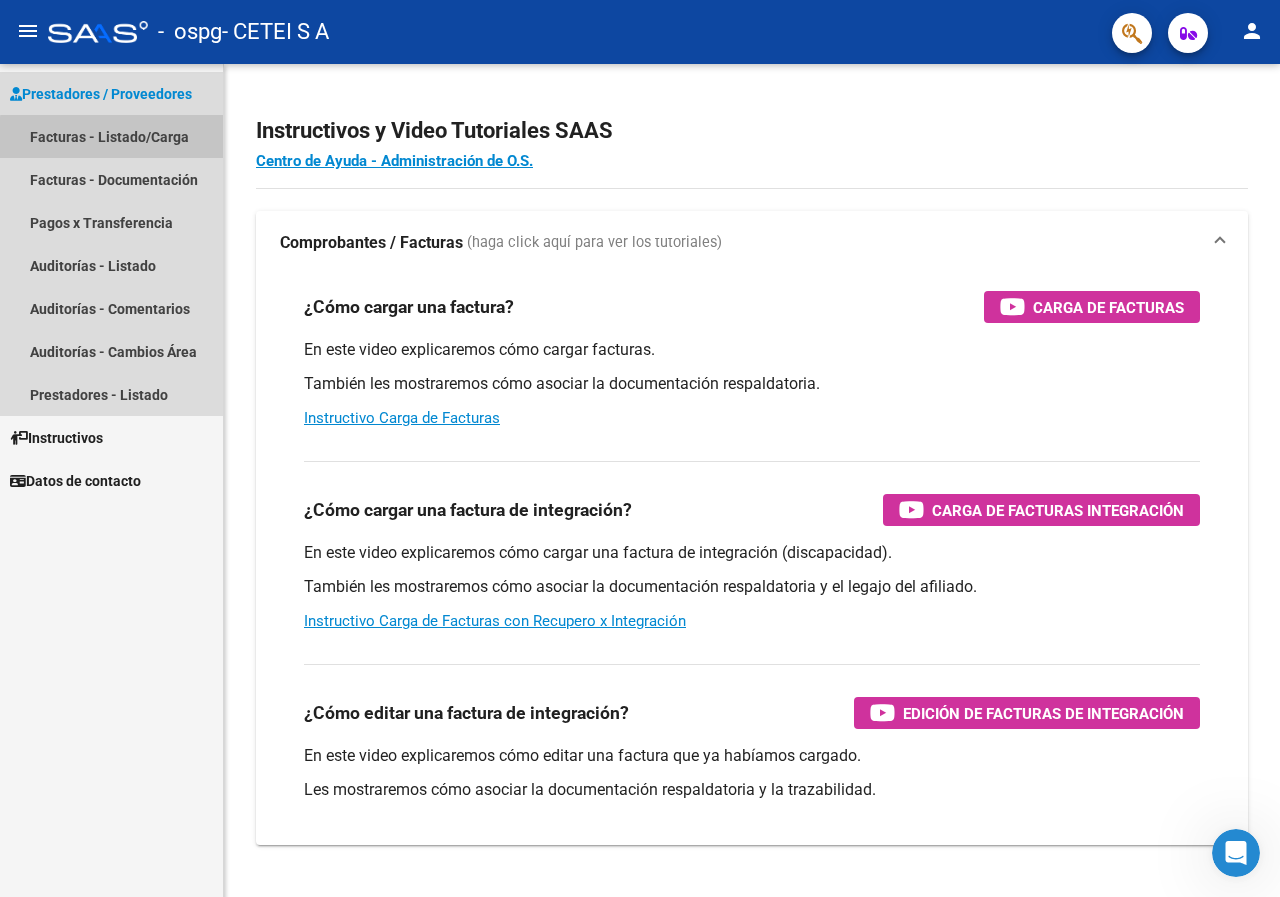click on "Facturas - Listado/Carga" at bounding box center (111, 136) 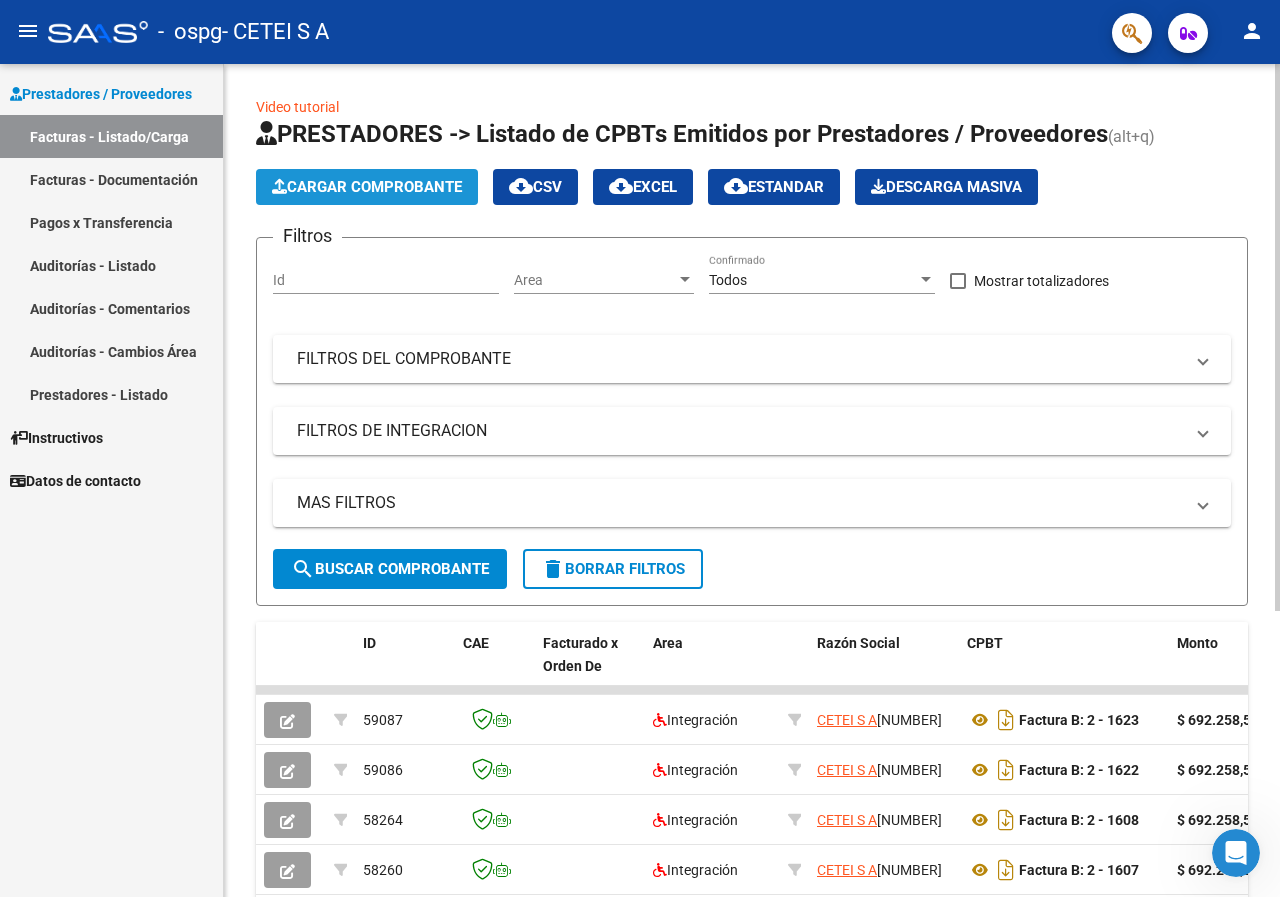 click on "Cargar Comprobante" 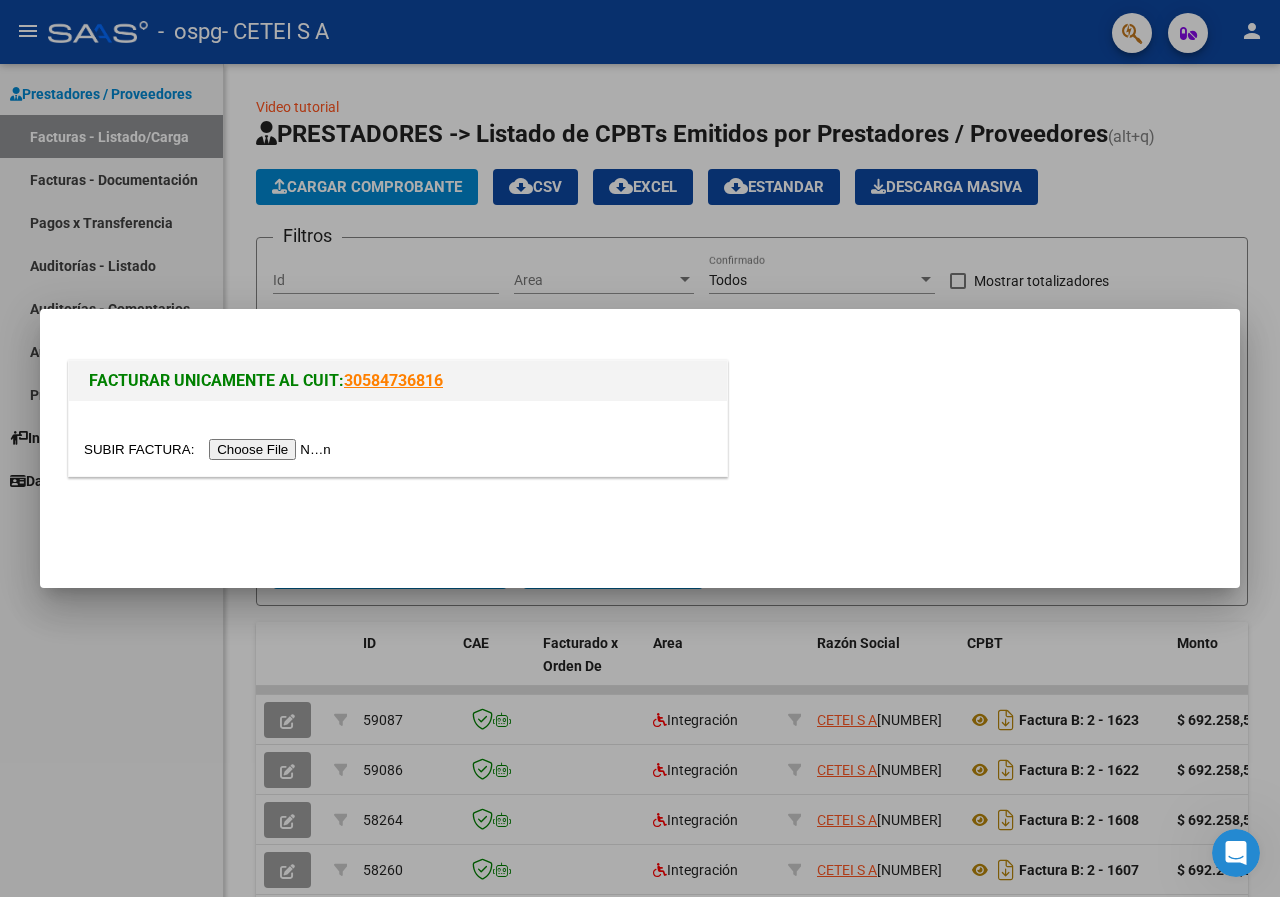 click at bounding box center [640, 448] 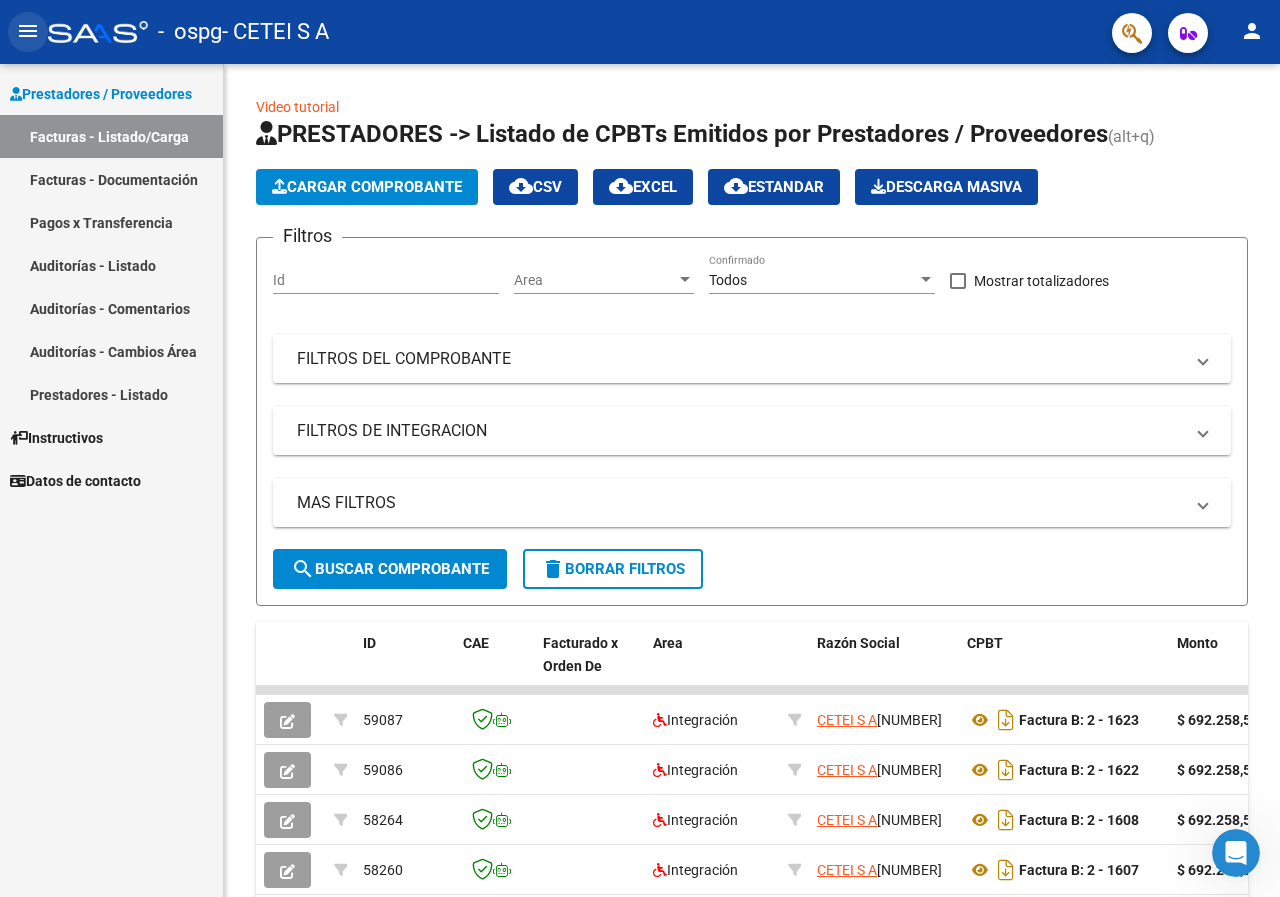 click on "menu" 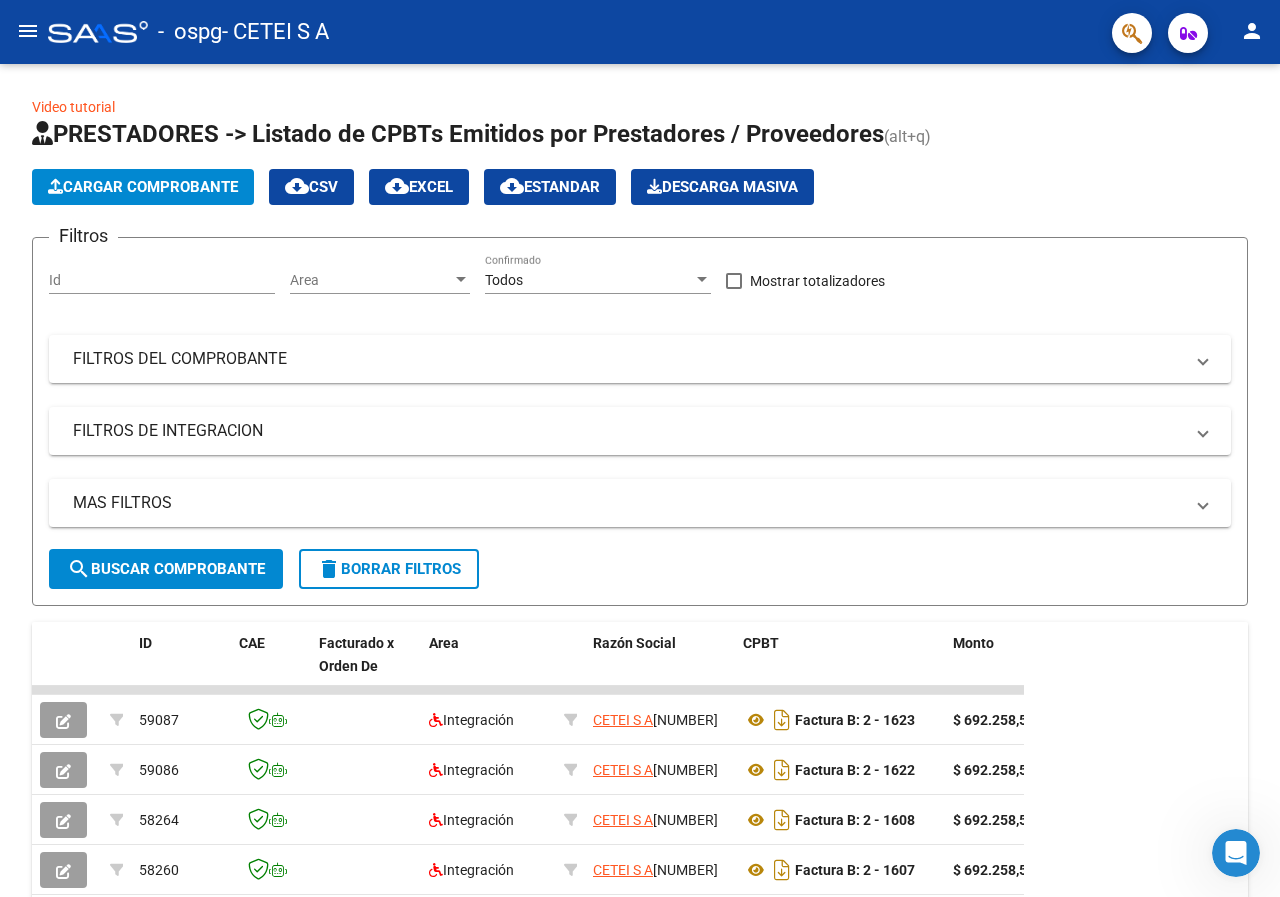 click on "menu" 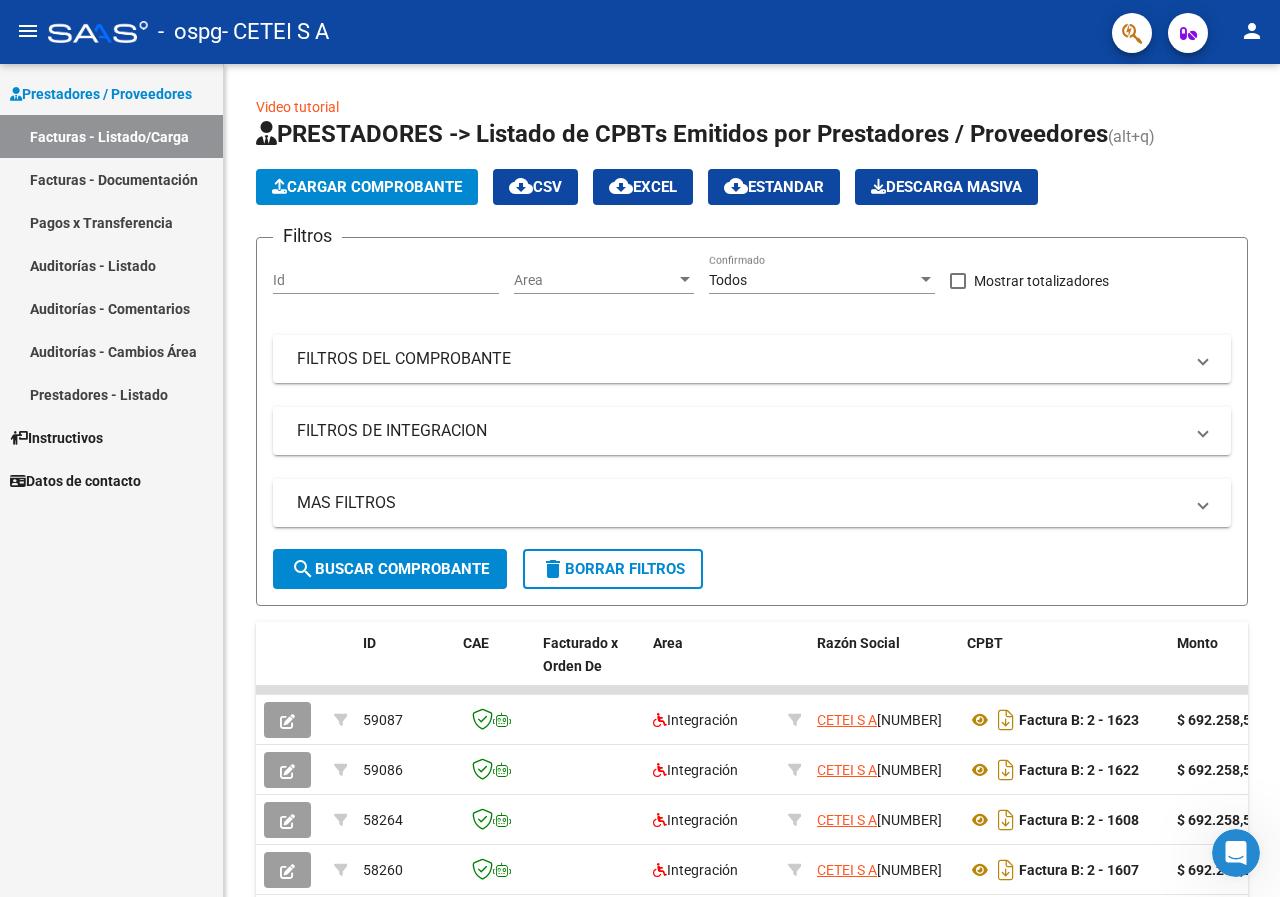 click 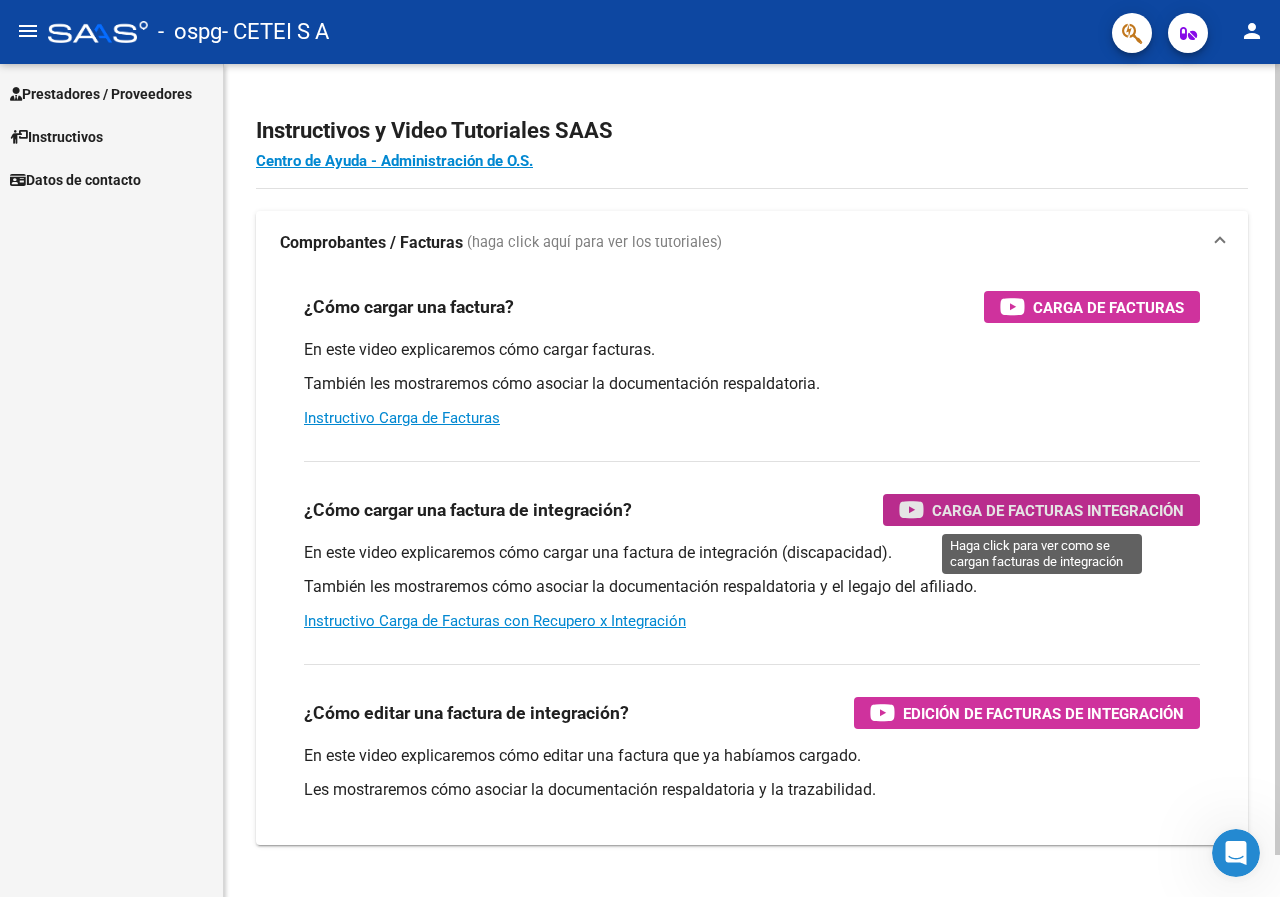 click on "Carga de Facturas Integración" at bounding box center (1058, 510) 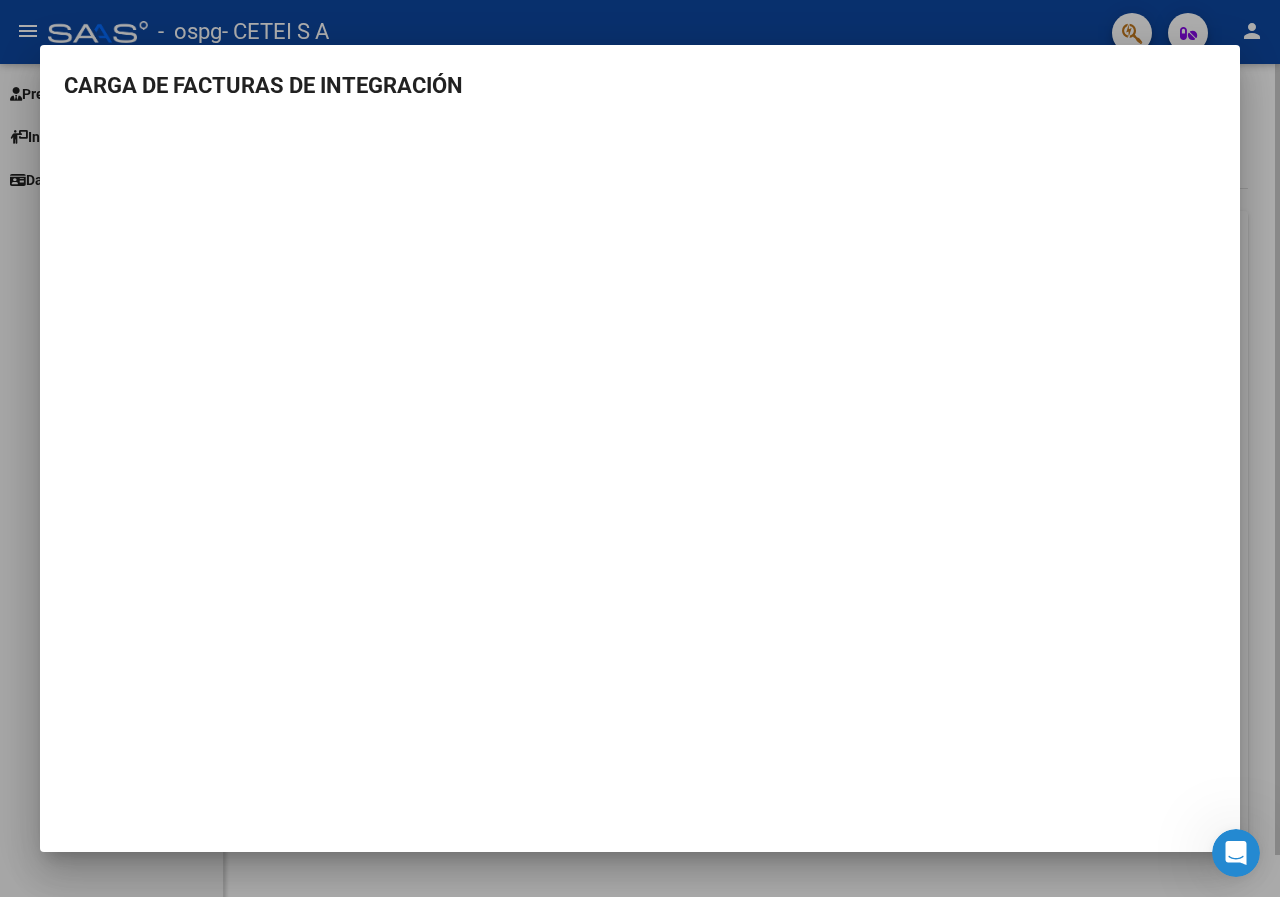 click at bounding box center [640, 448] 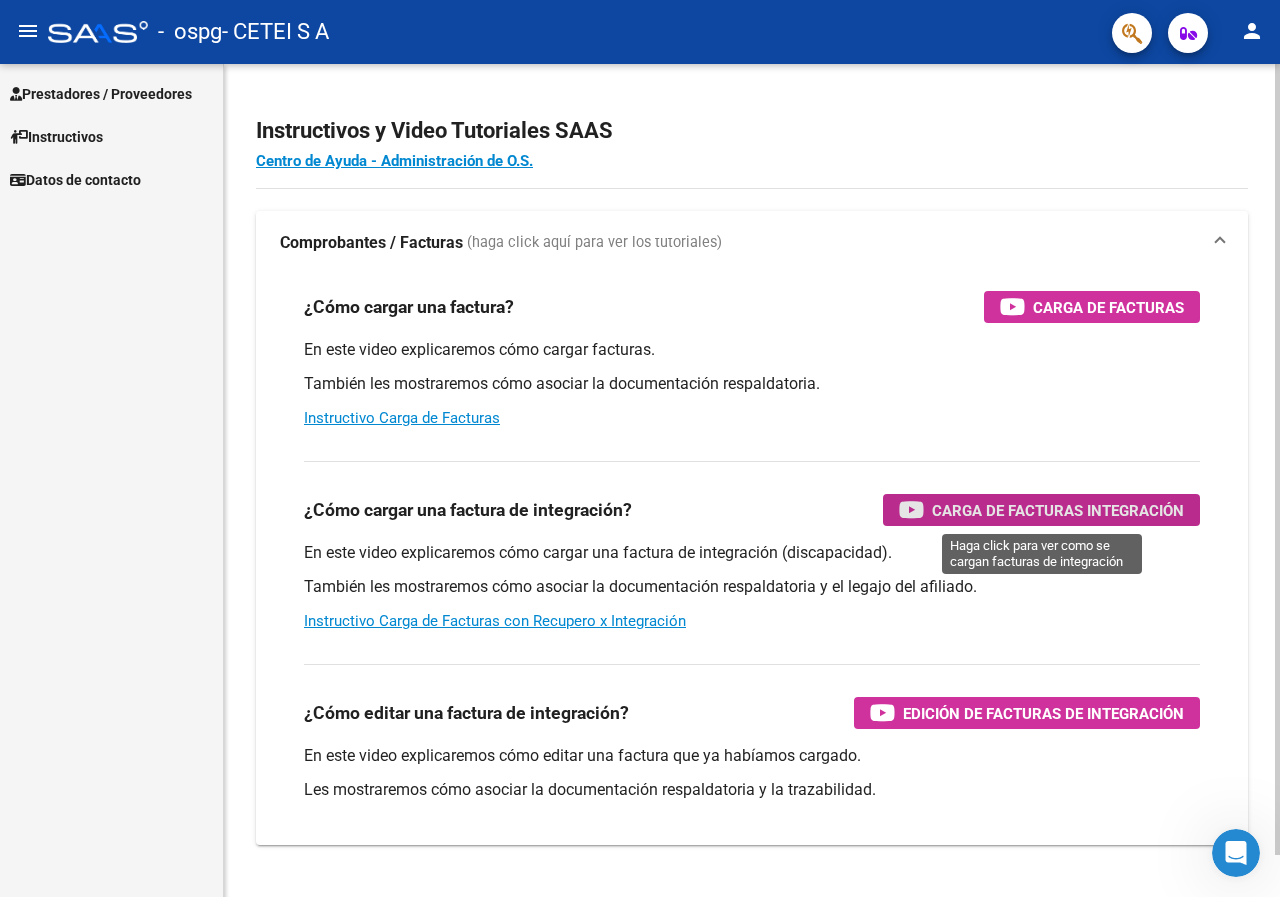 click on "Carga de Facturas Integración" at bounding box center (1058, 510) 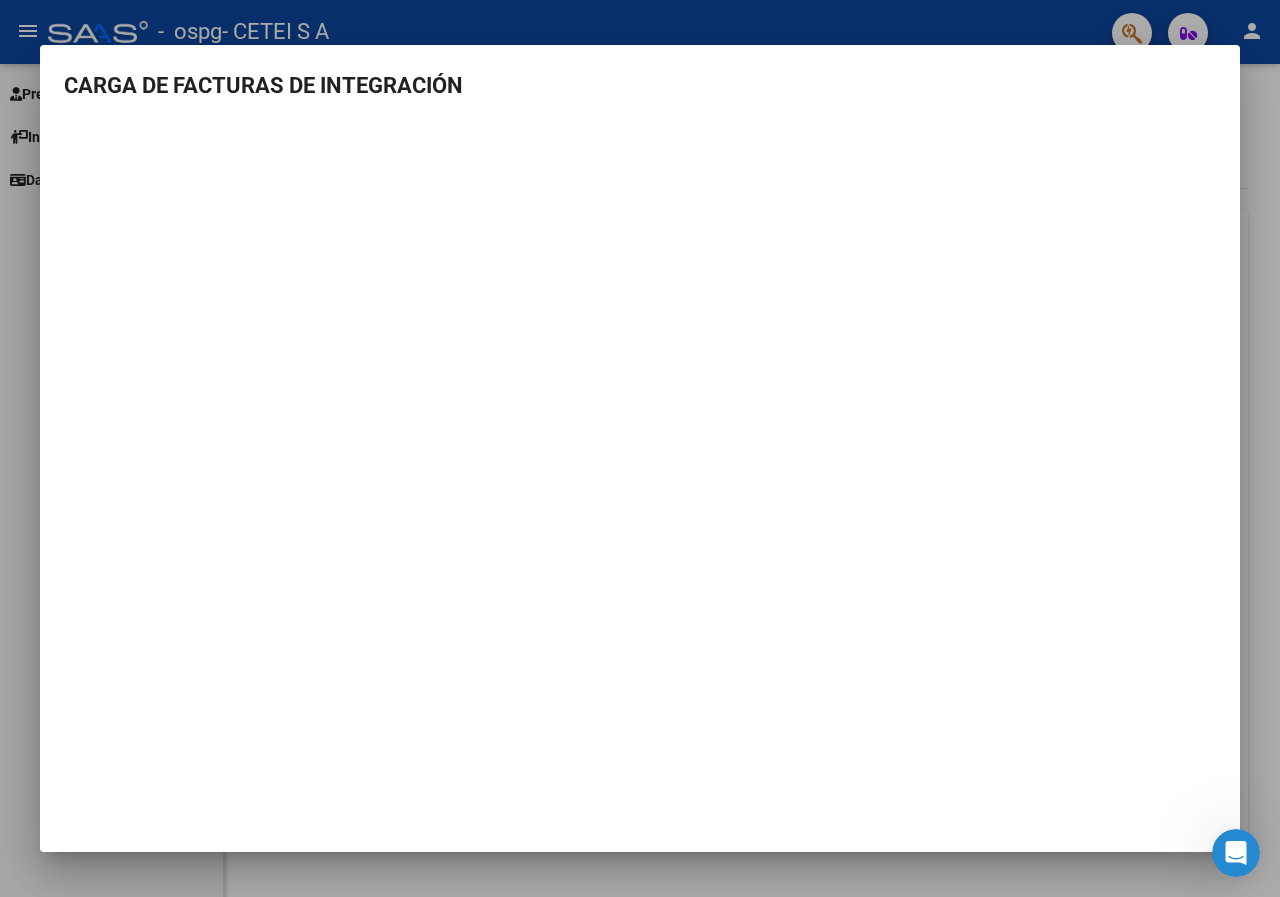click on "CARGA DE FACTURAS DE INTEGRACIÓN" at bounding box center [640, 448] 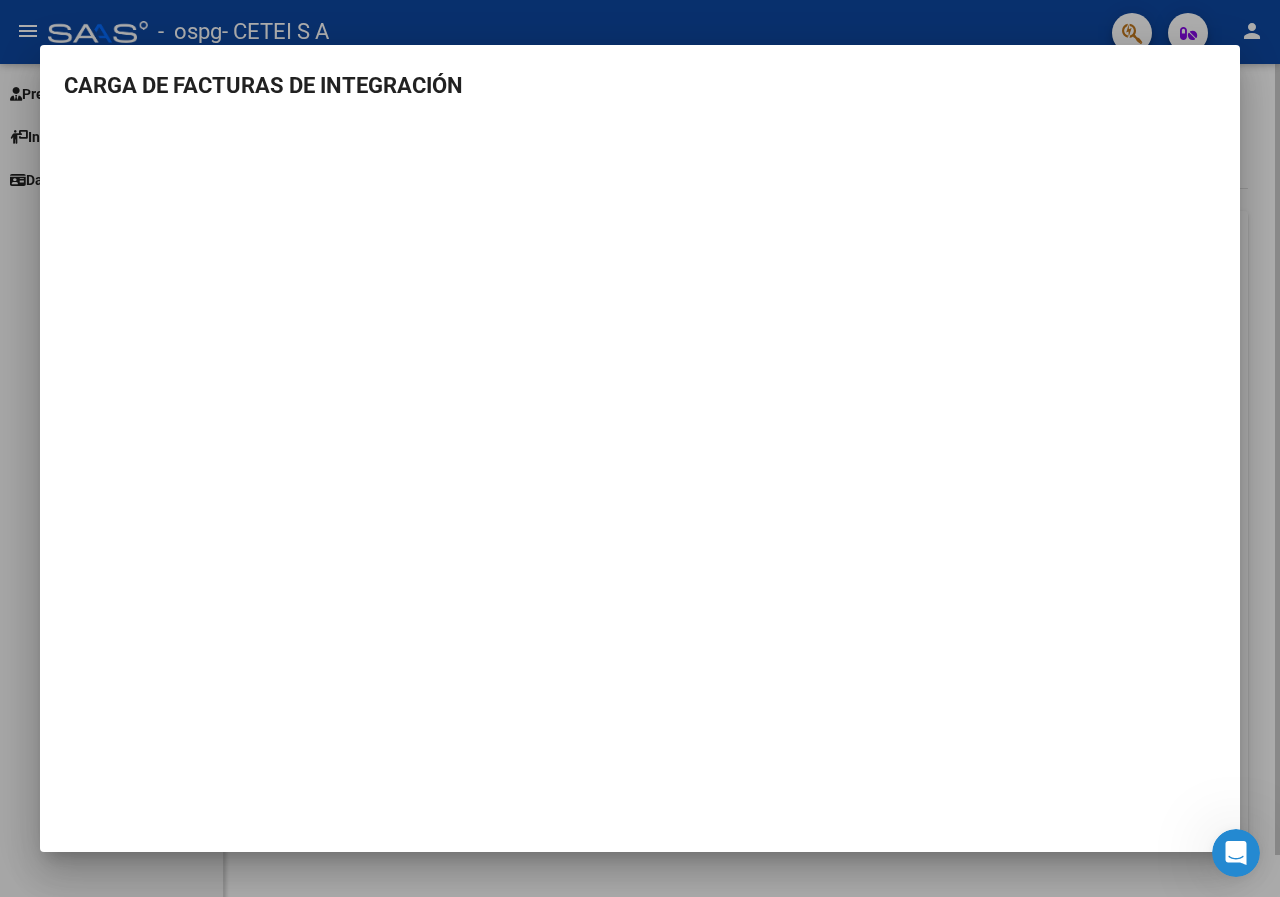 click at bounding box center [640, 448] 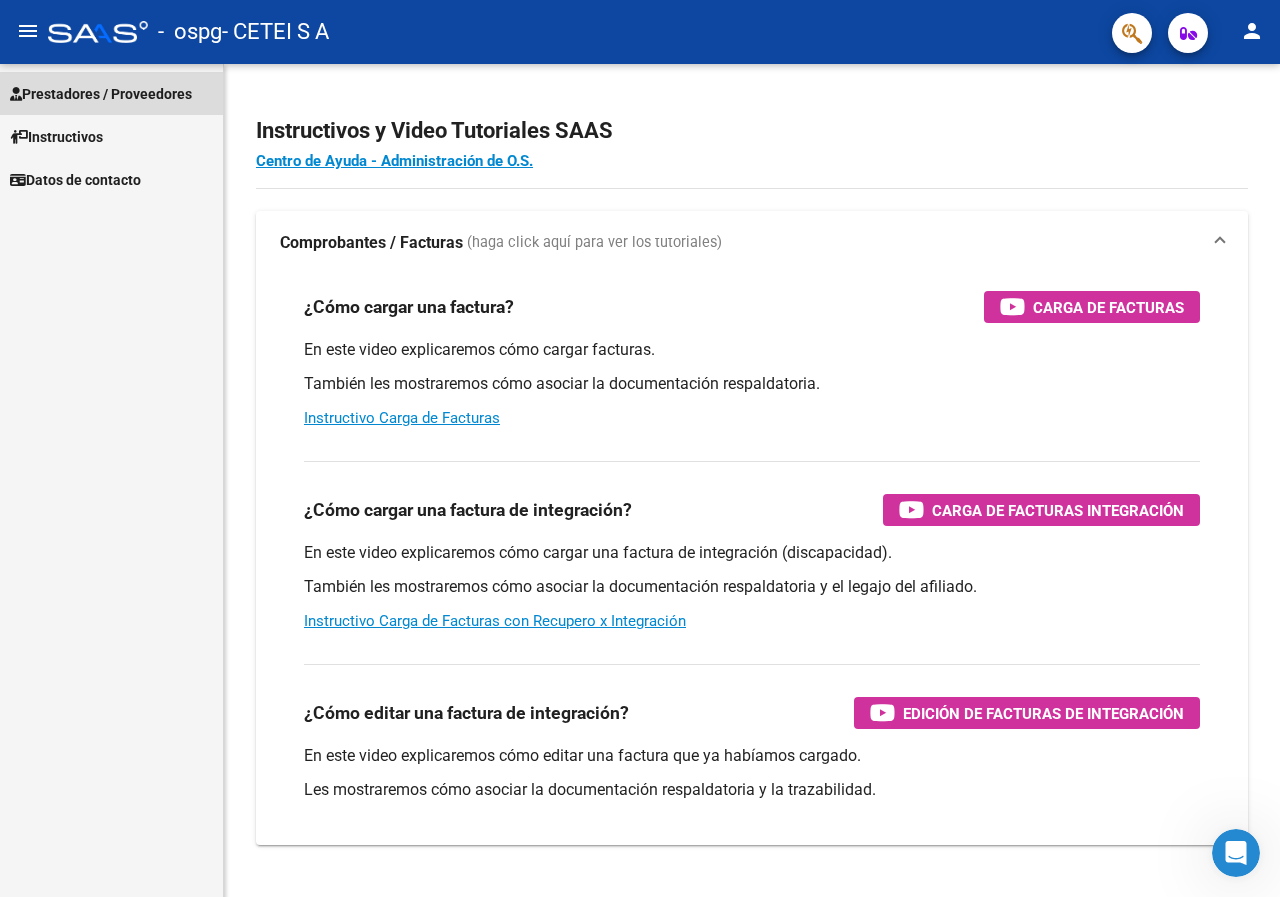 click on "Prestadores / Proveedores" at bounding box center (101, 94) 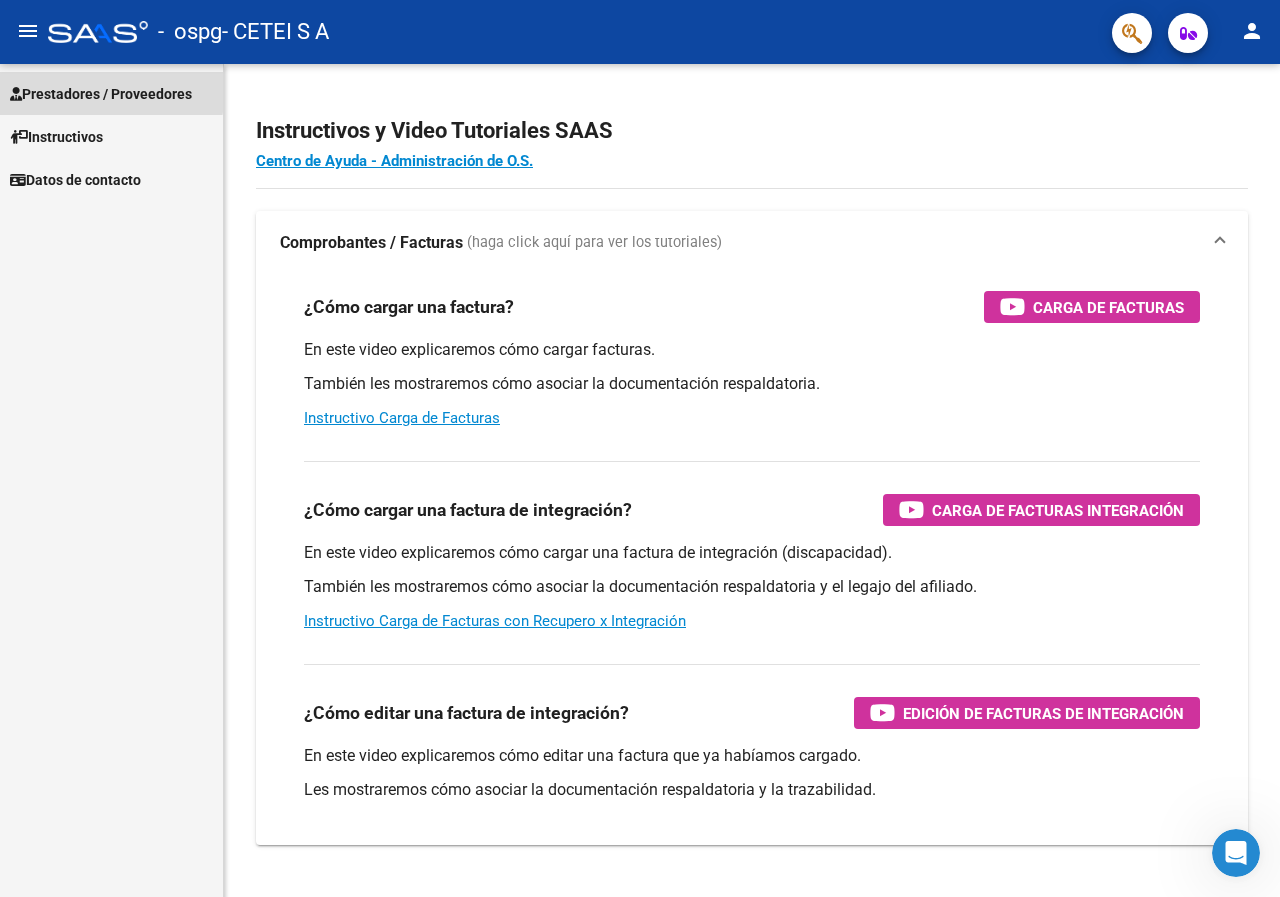 click on "Prestadores / Proveedores" at bounding box center (101, 94) 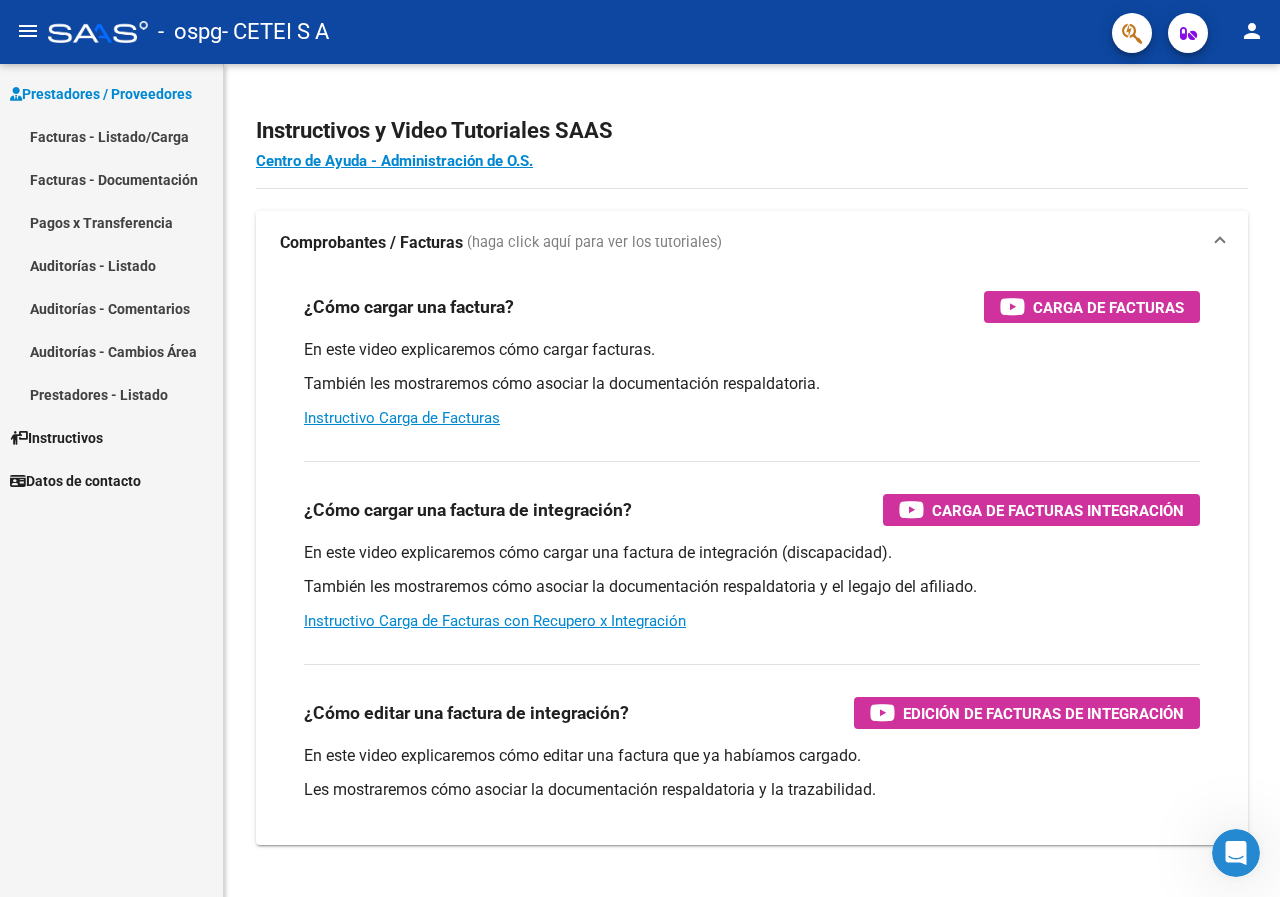 click on "Facturas - Listado/Carga" at bounding box center (111, 136) 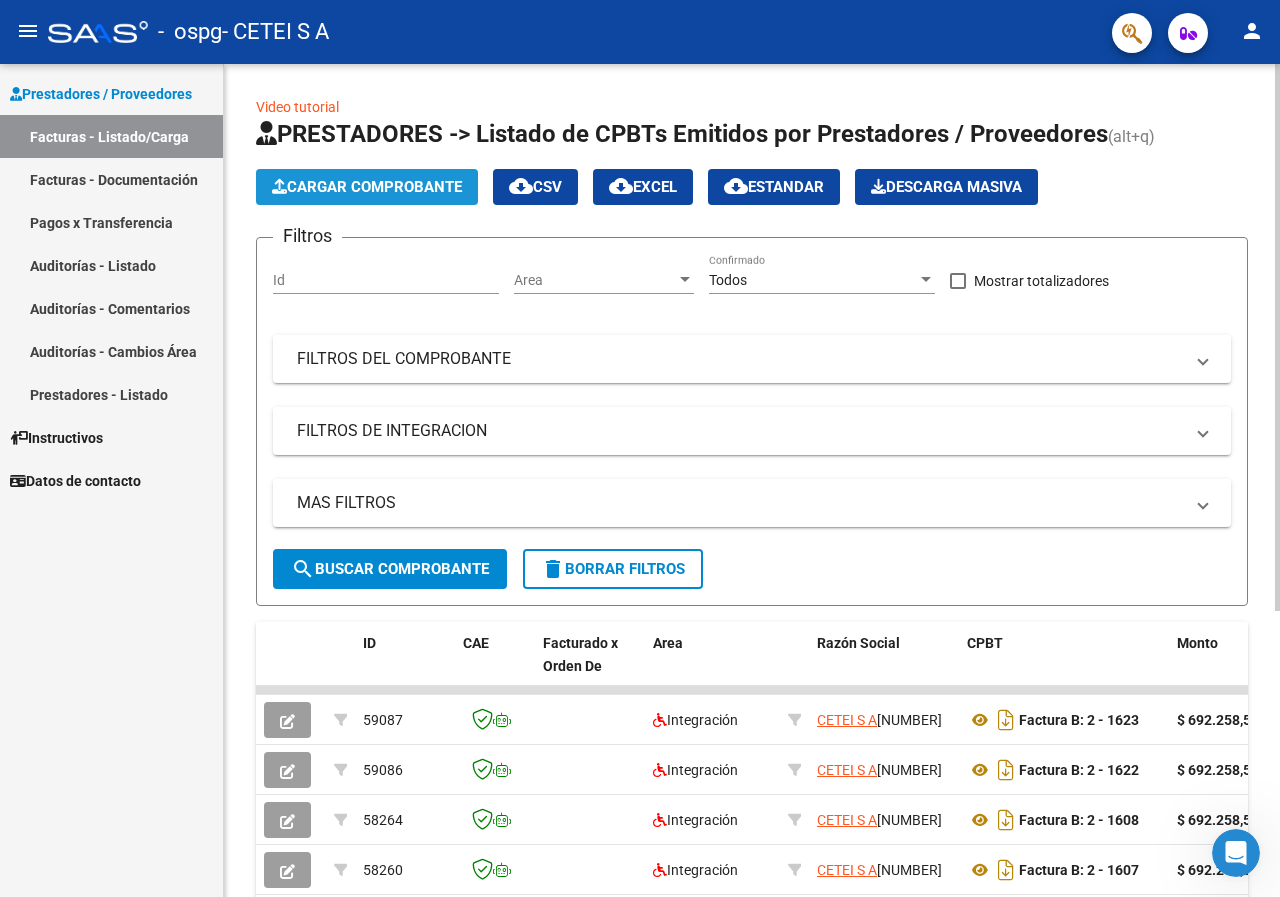 click on "Cargar Comprobante" 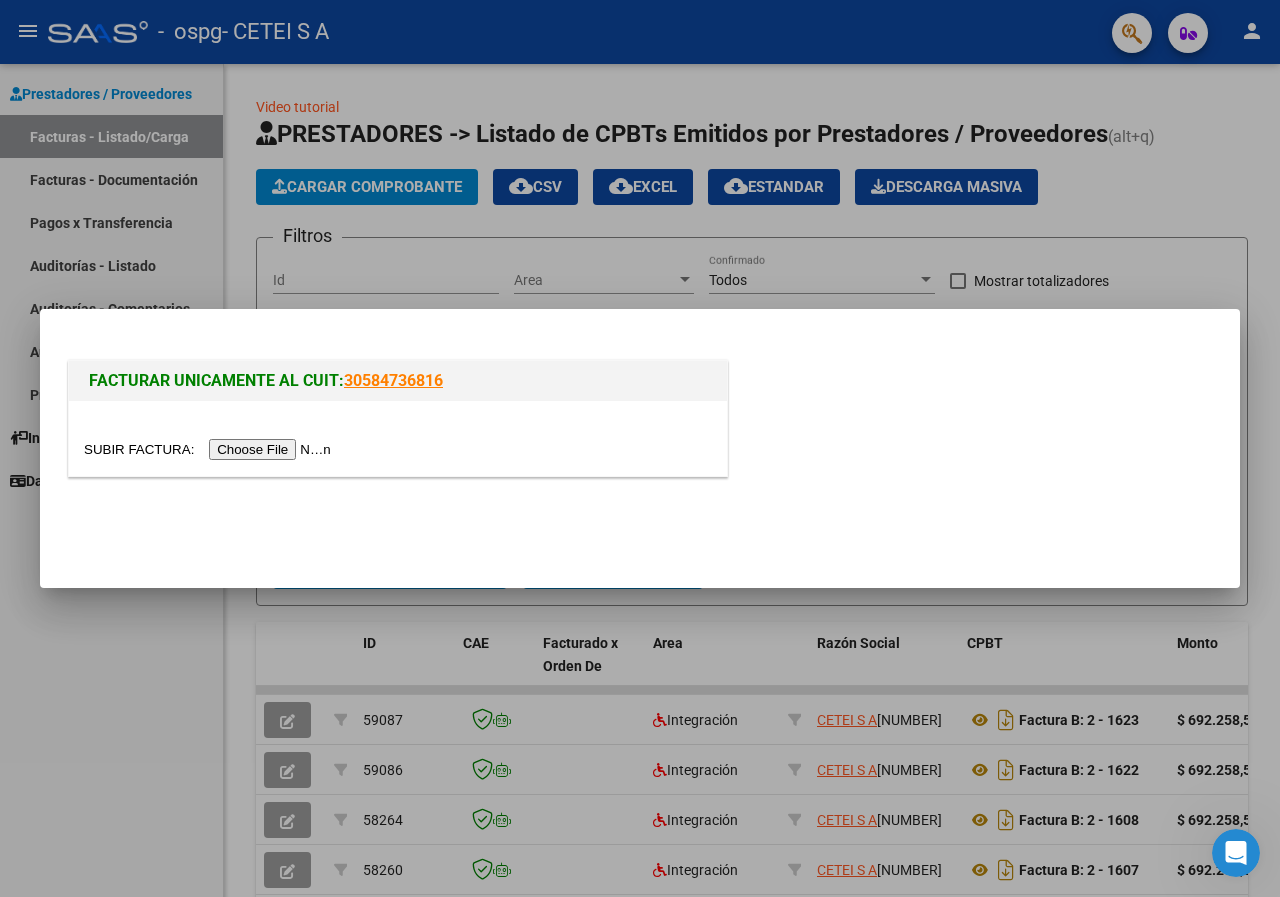 click at bounding box center [210, 449] 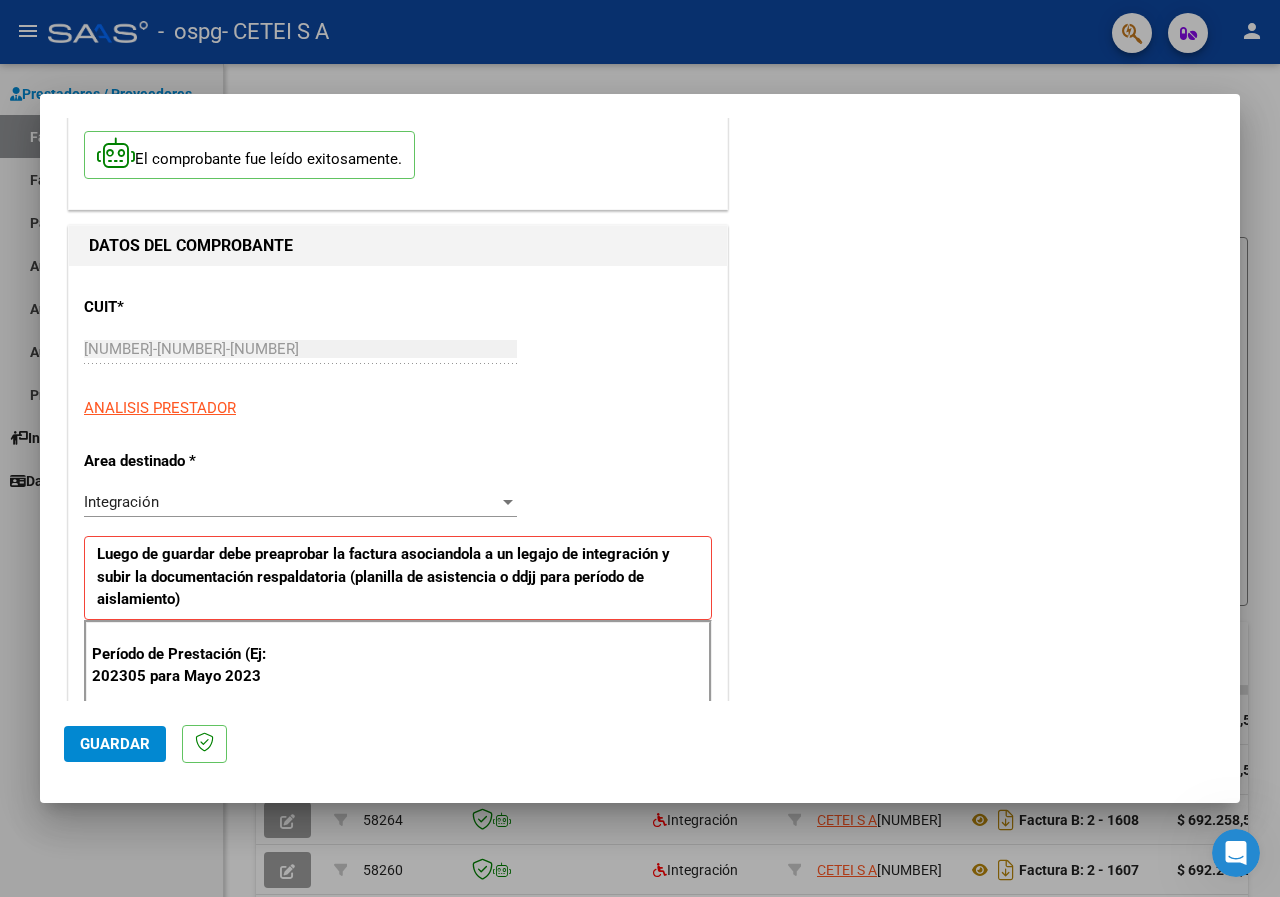 scroll, scrollTop: 200, scrollLeft: 0, axis: vertical 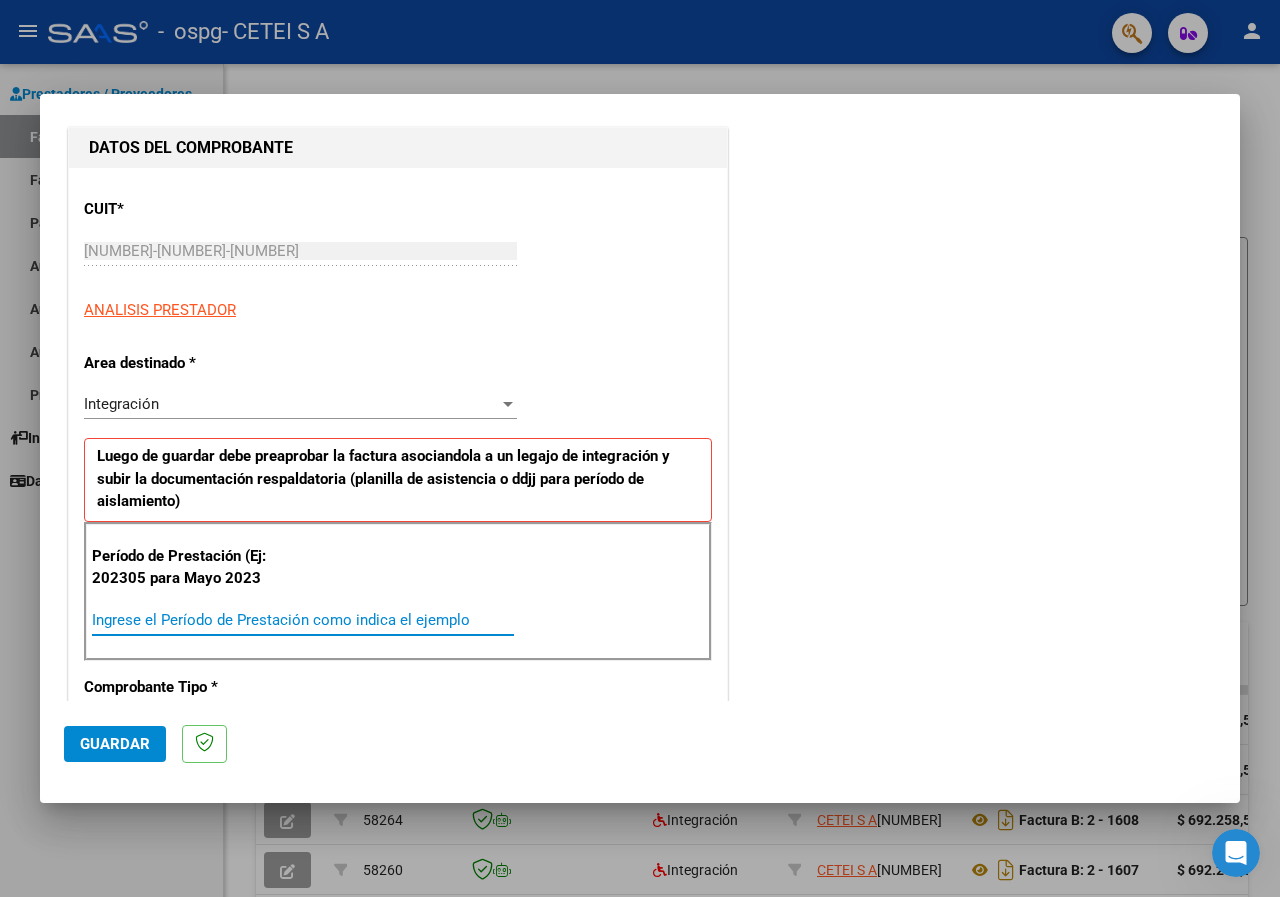 click on "Ingrese el Período de Prestación como indica el ejemplo" at bounding box center [303, 620] 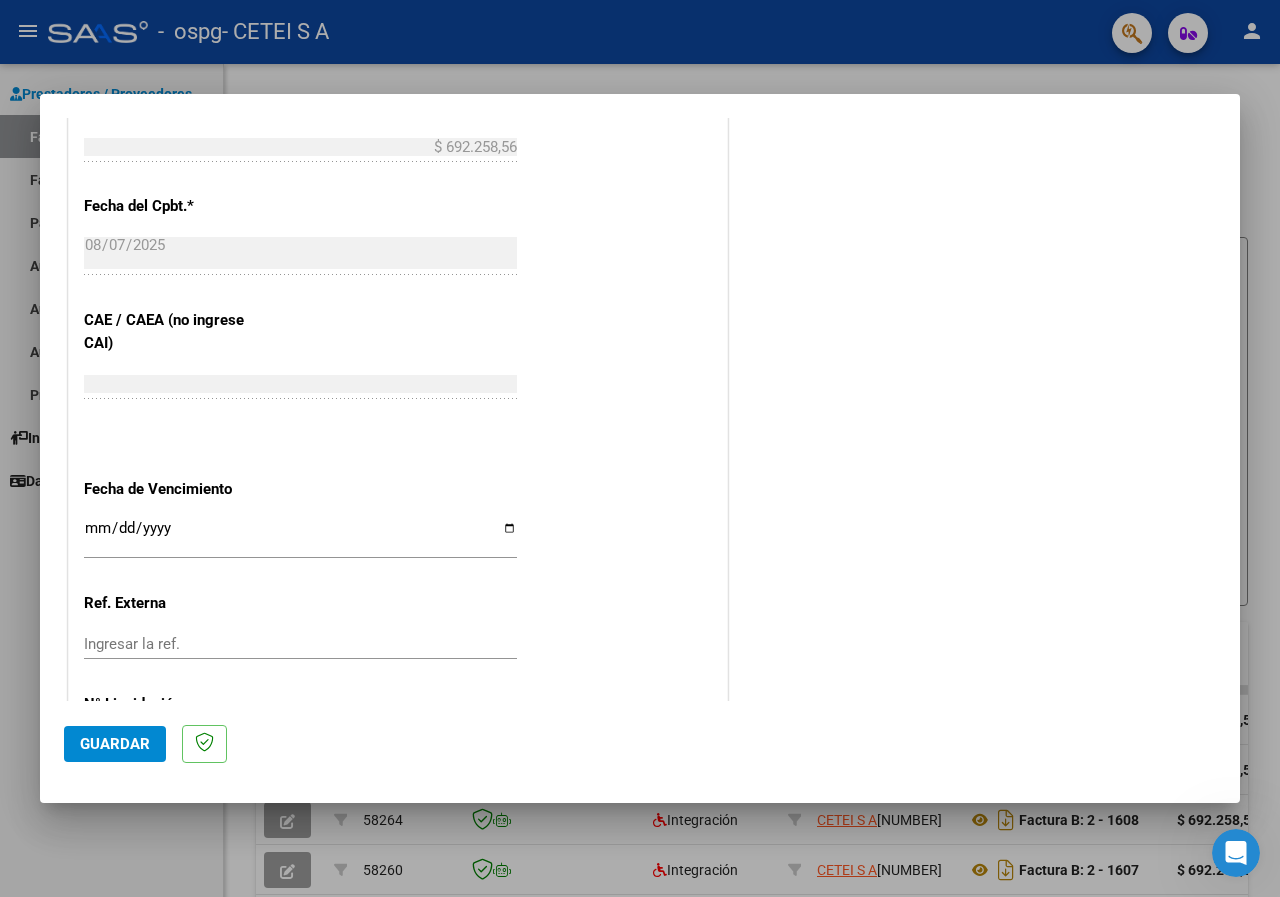 scroll, scrollTop: 1100, scrollLeft: 0, axis: vertical 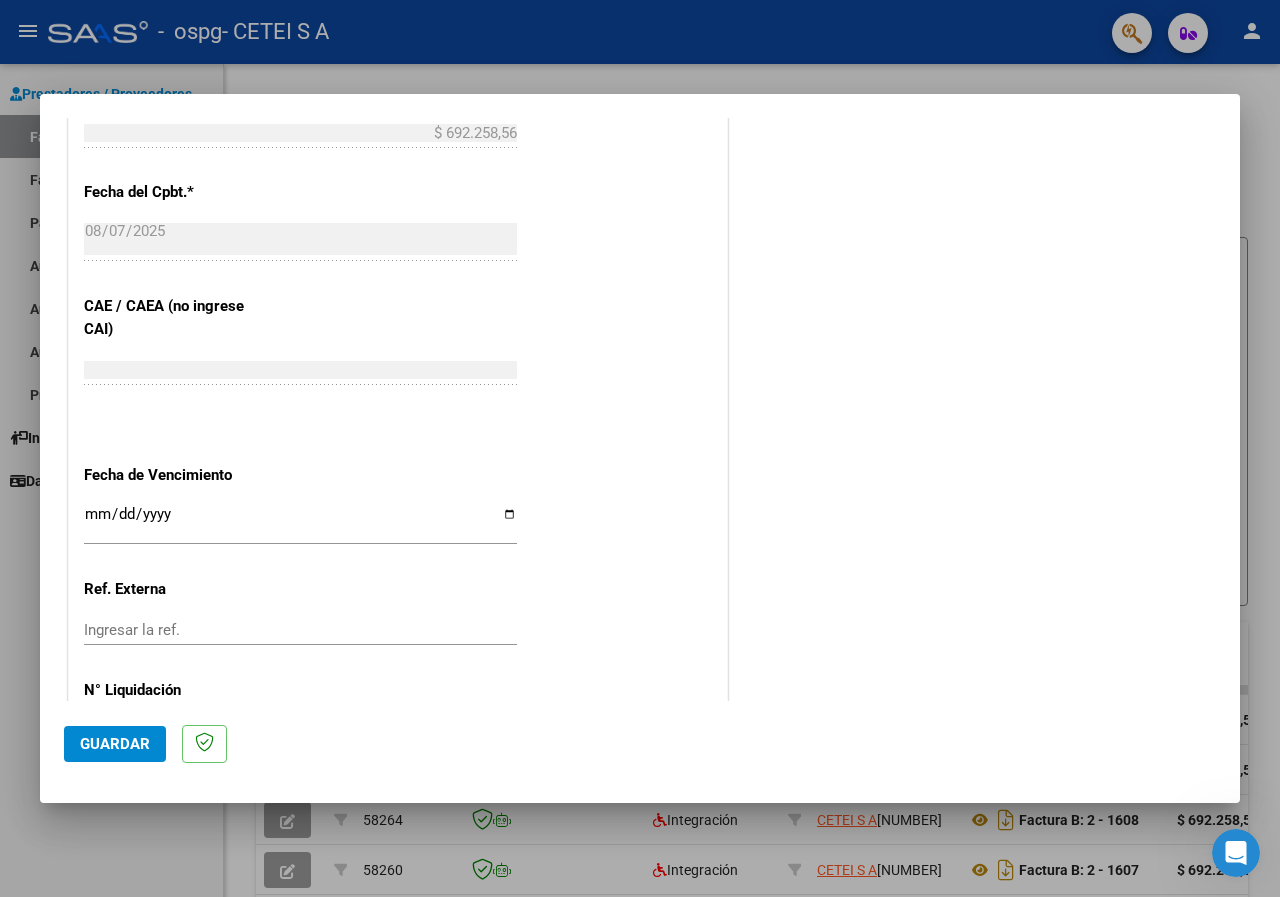 type on "202507" 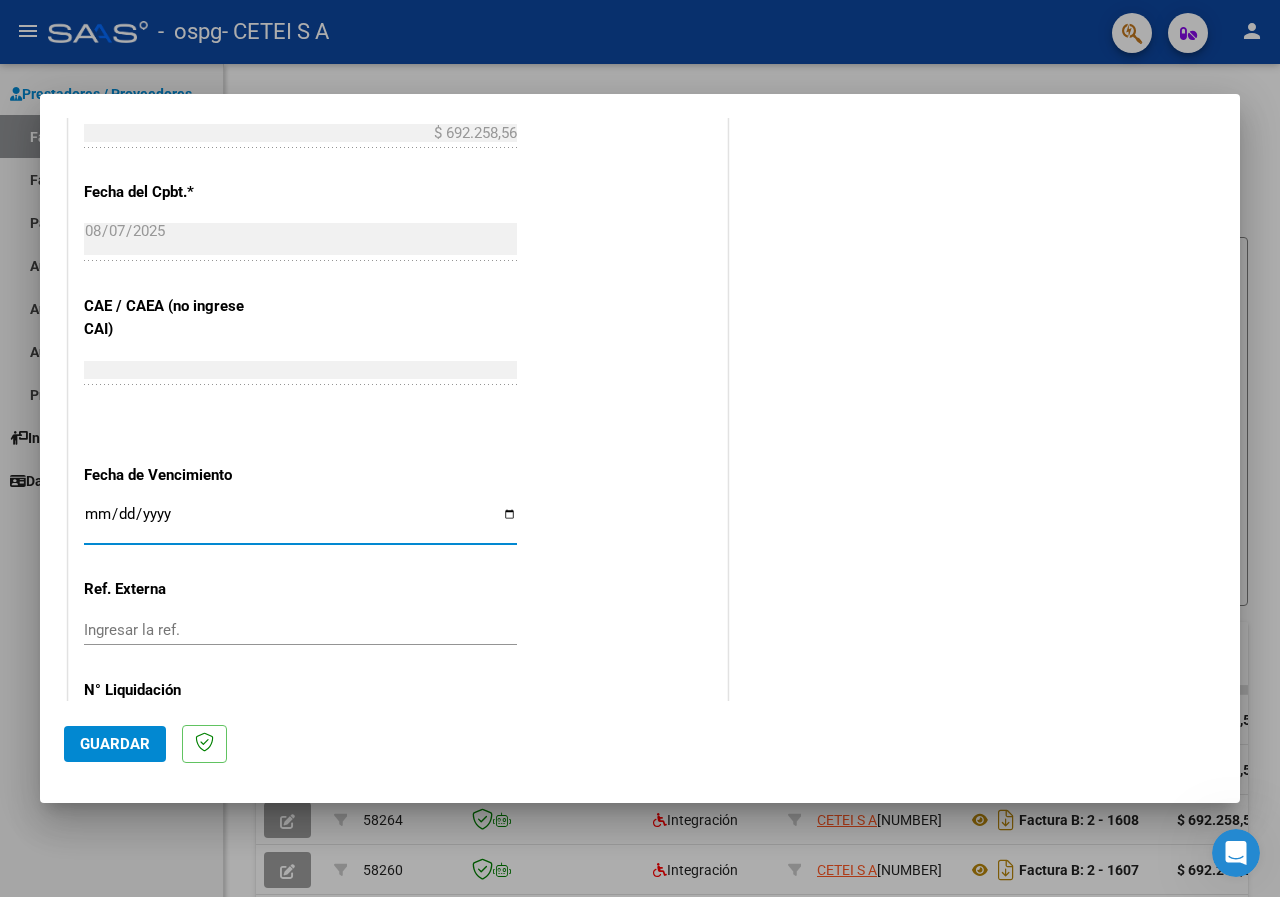 click on "Ingresar la fecha" at bounding box center [300, 522] 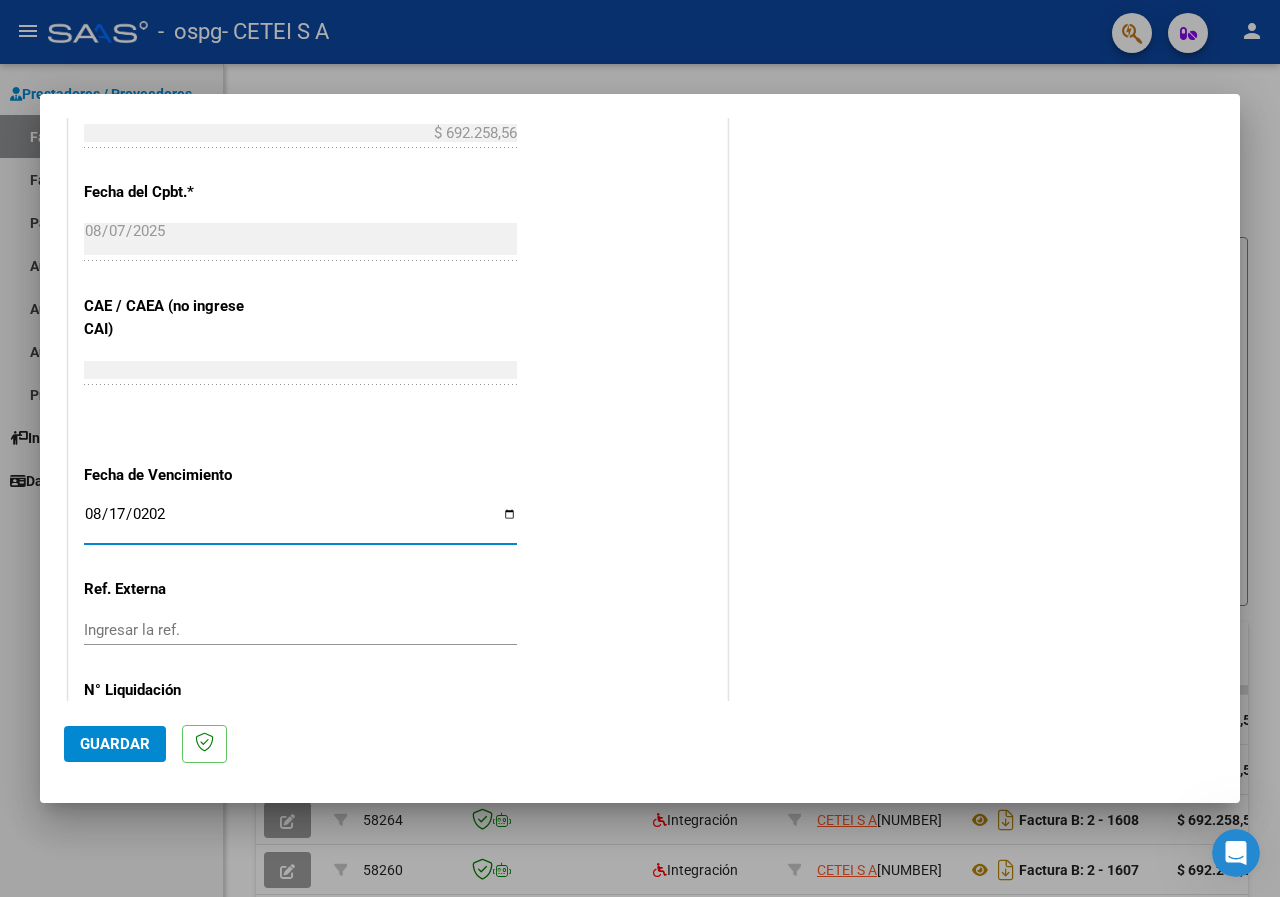 type on "2025-08-17" 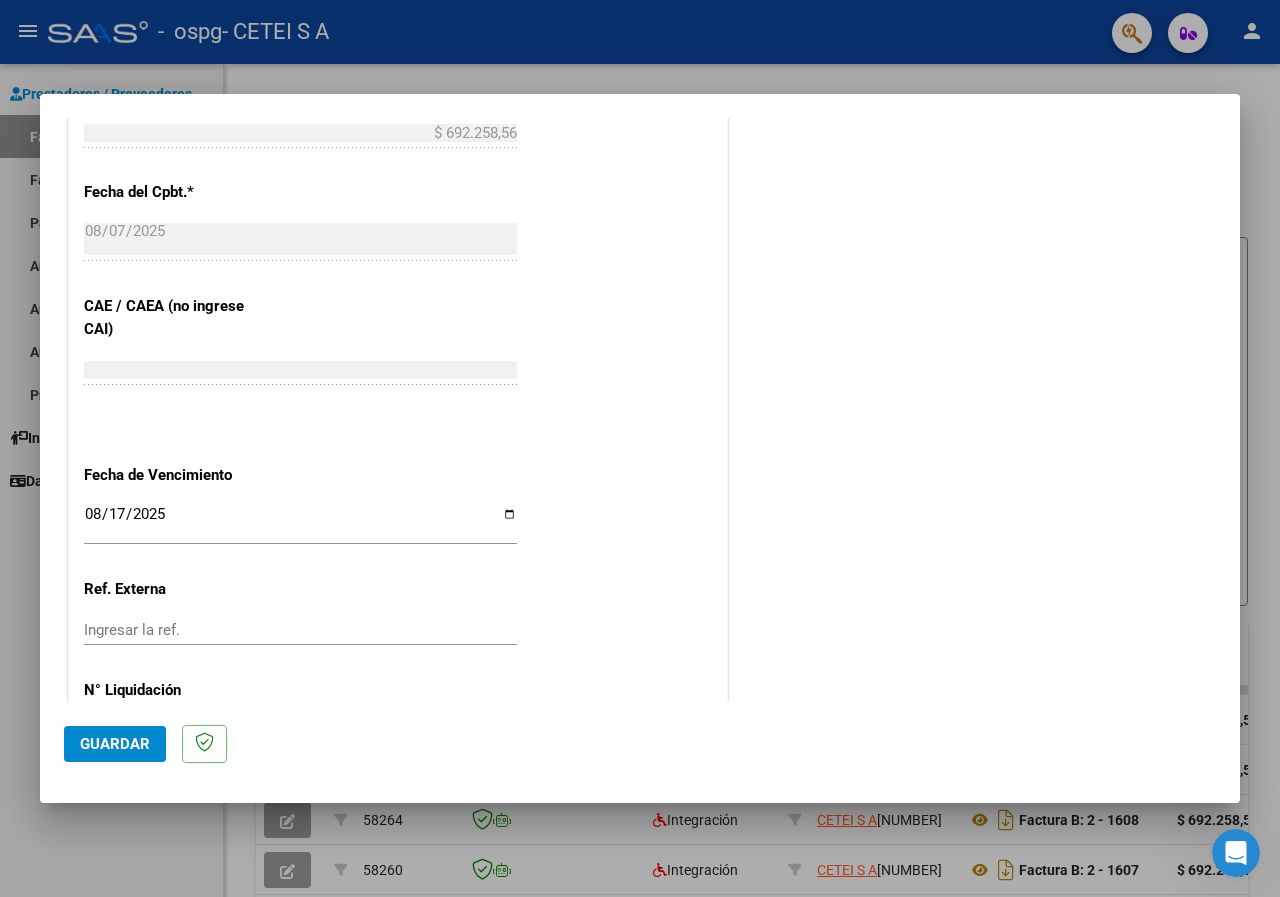 click on "CUIT  *   [NUMBER]-[NUMBER]-[NUMBER] Ingresar CUIT  ANALISIS PRESTADOR  Area destinado * Integración Seleccionar Area Luego de guardar debe preaprobar la factura asociandola a un legajo de integración y subir la documentación respaldatoria (planilla de asistencia o ddjj para período de aislamiento)  Período de Prestación (Ej: 202305 para Mayo 2023    [YEAR]07 Ingrese el Período de Prestación como indica el ejemplo   Comprobante Tipo * Factura B Seleccionar Tipo Punto de Venta  *   2 Ingresar el Nro.  Número  *   1637 Ingresar el Nro.  Monto  *   $ 692.258,56 Ingresar el monto  Fecha del Cpbt.  *   2025-08-07 Ingresar la fecha  CAE / CAEA (no ingrese CAI)    75329331841789 Ingresar el CAE o CAEA (no ingrese CAI)  Fecha de Vencimiento    2025-08-17 Ingresar la fecha  Ref. Externa    Ingresar la ref.  N° Liquidación    Ingresar el N° Liquidación" at bounding box center [398, 24] 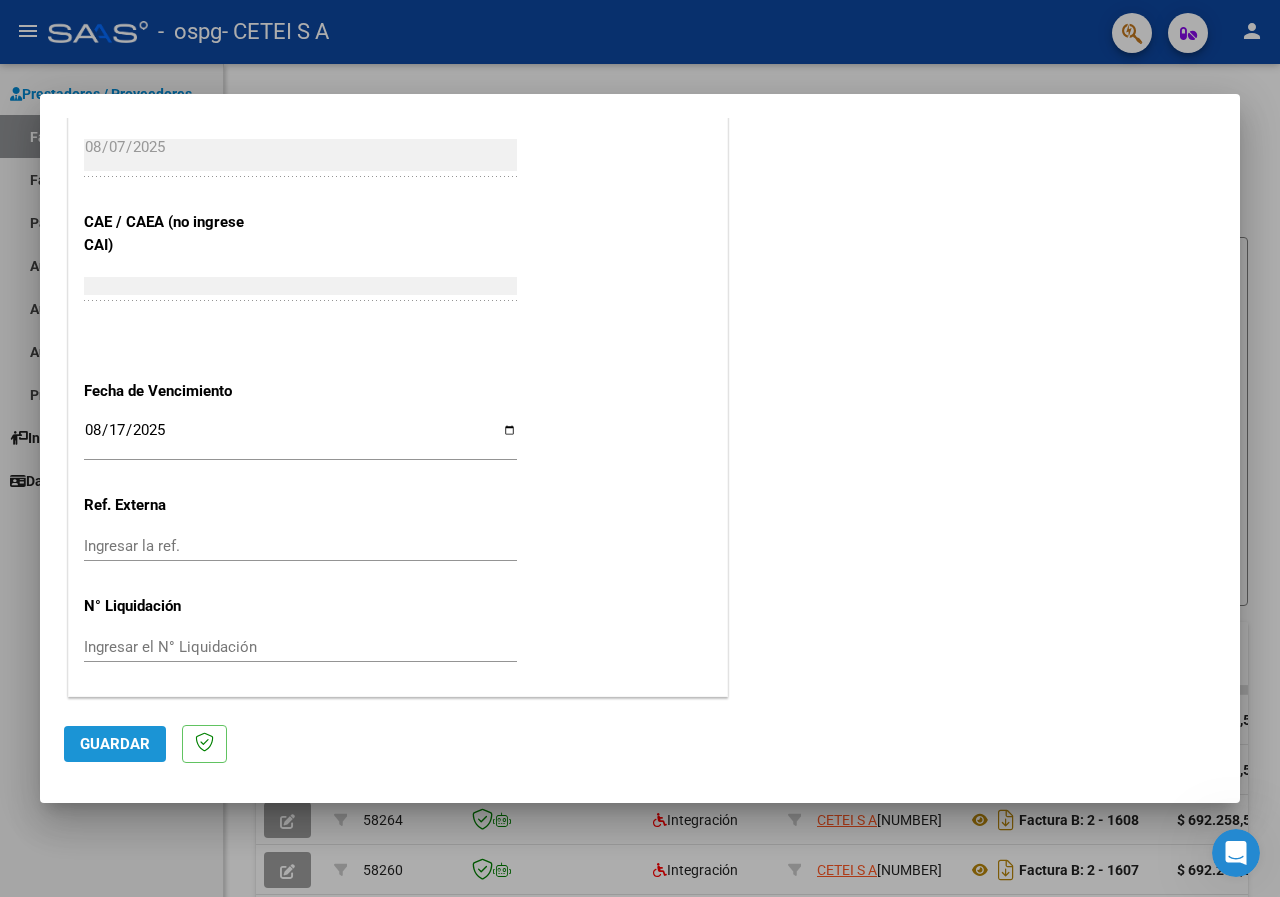 click on "Guardar" 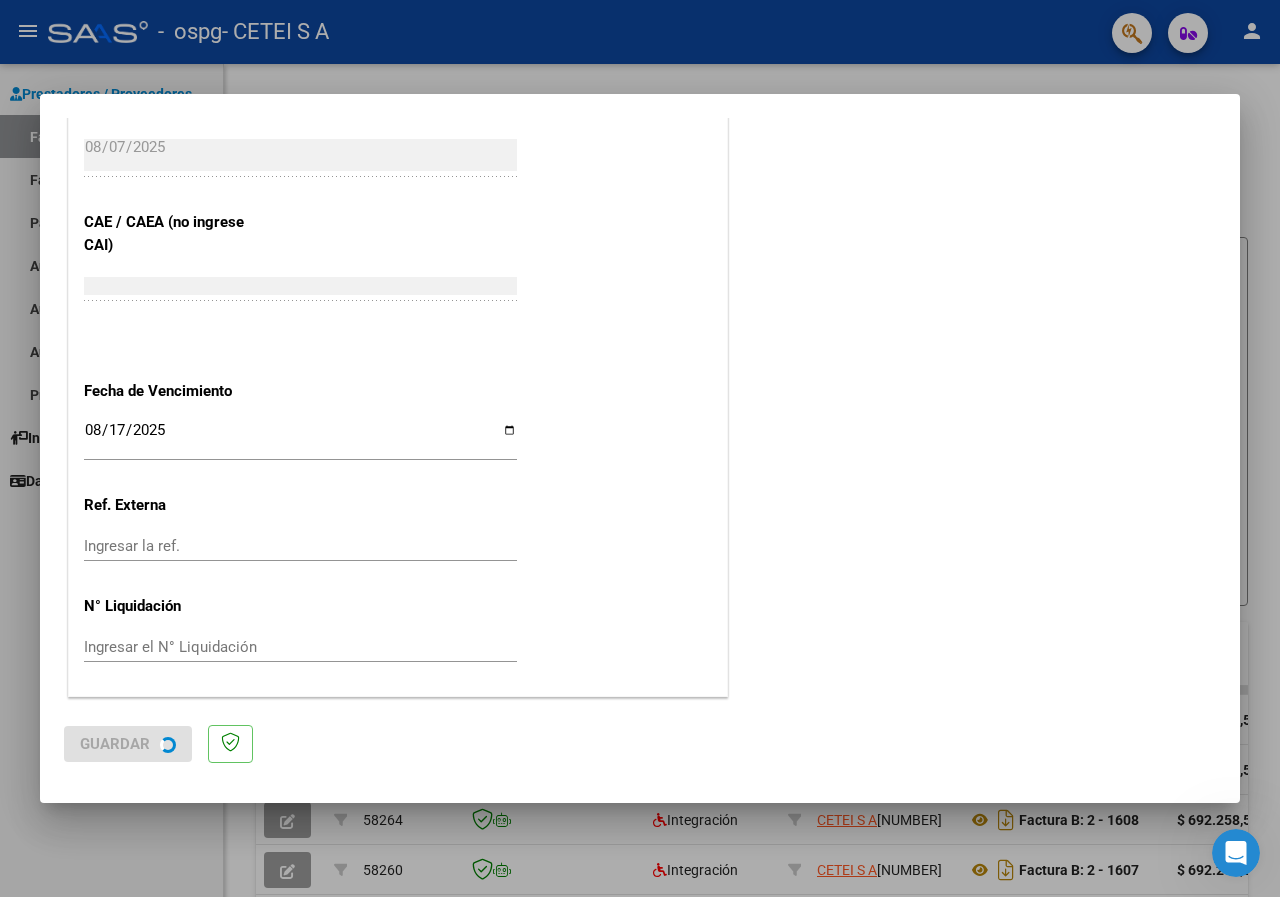 scroll, scrollTop: 0, scrollLeft: 0, axis: both 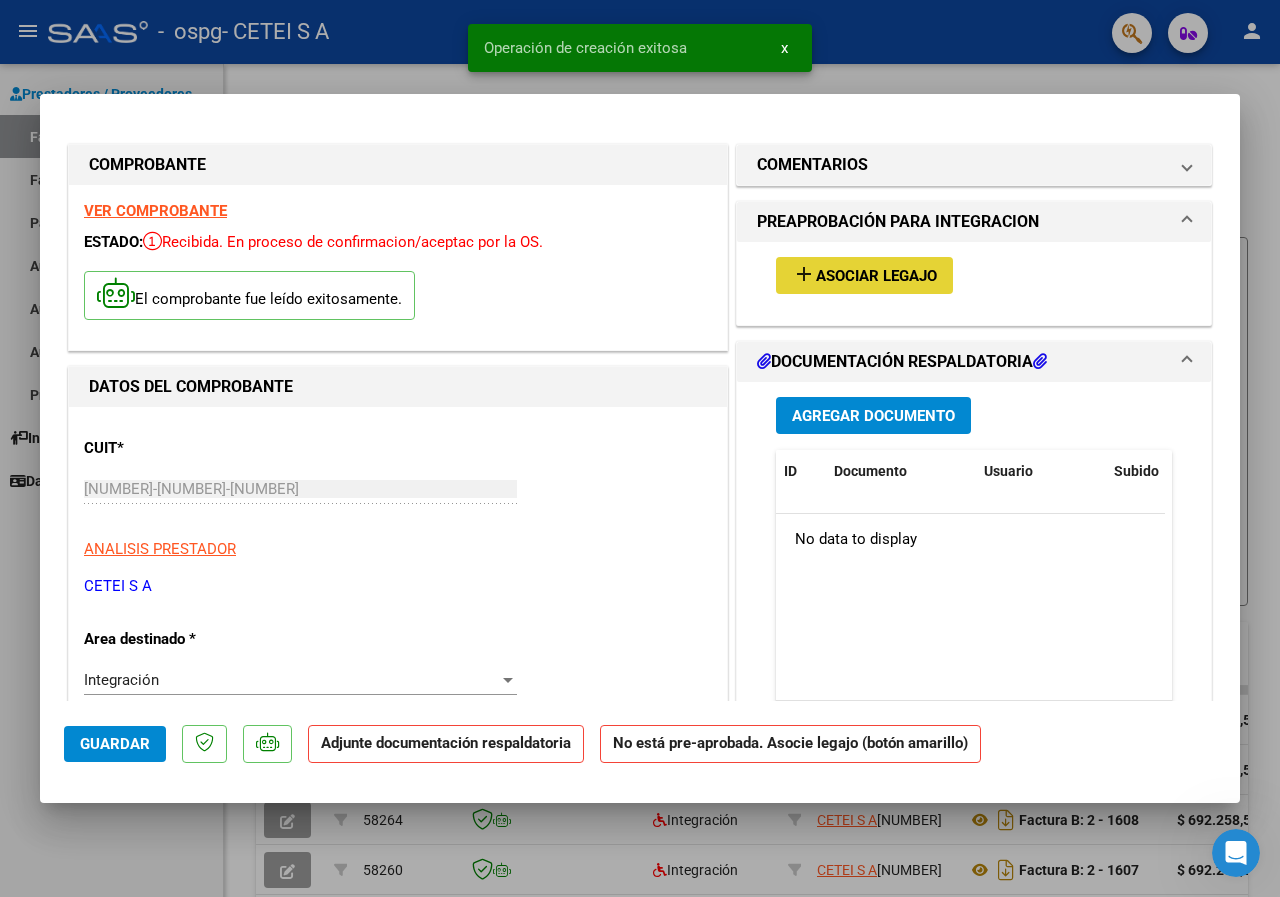 click on "Asociar Legajo" at bounding box center (876, 276) 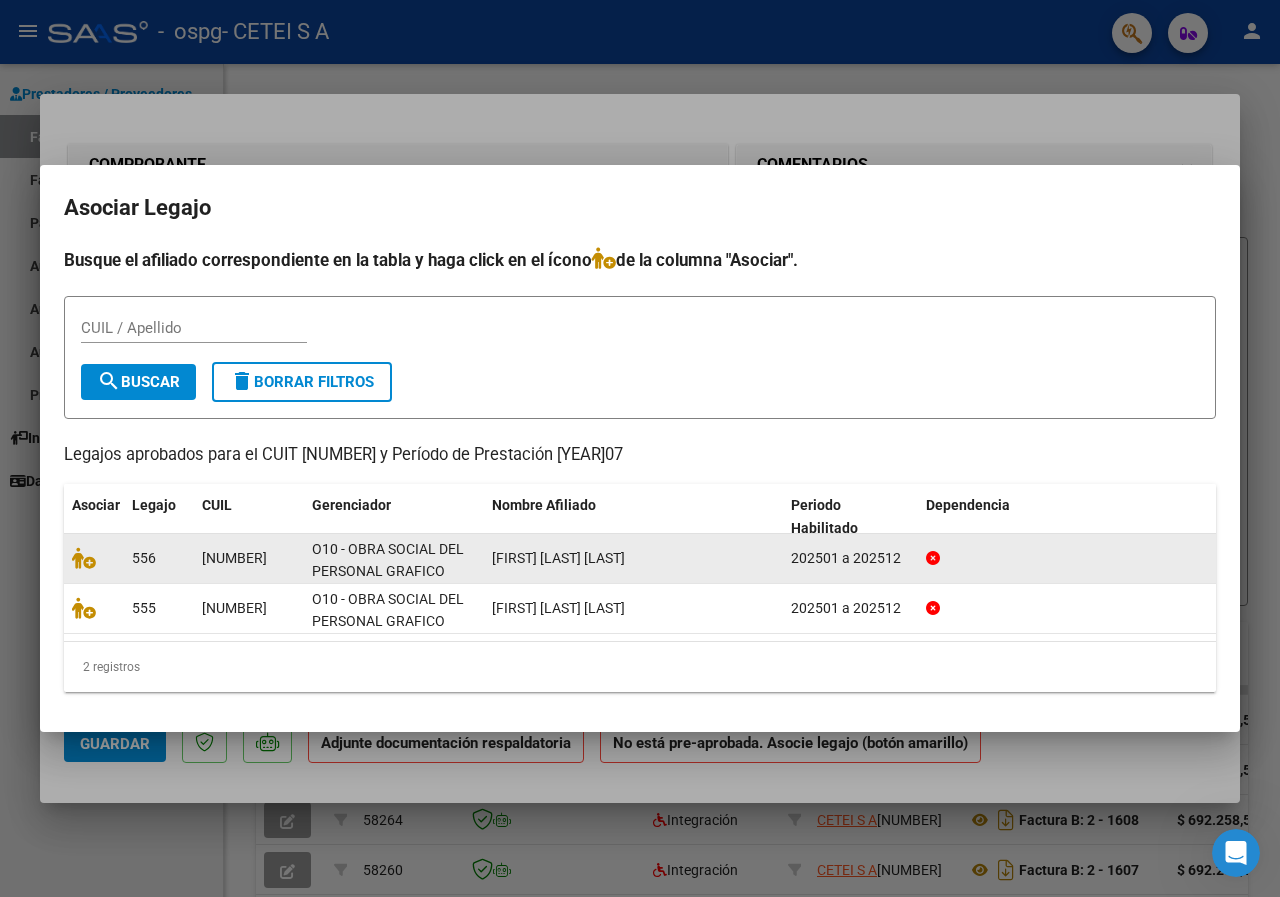 click on "O10 - OBRA SOCIAL DEL PERSONAL GRAFICO" 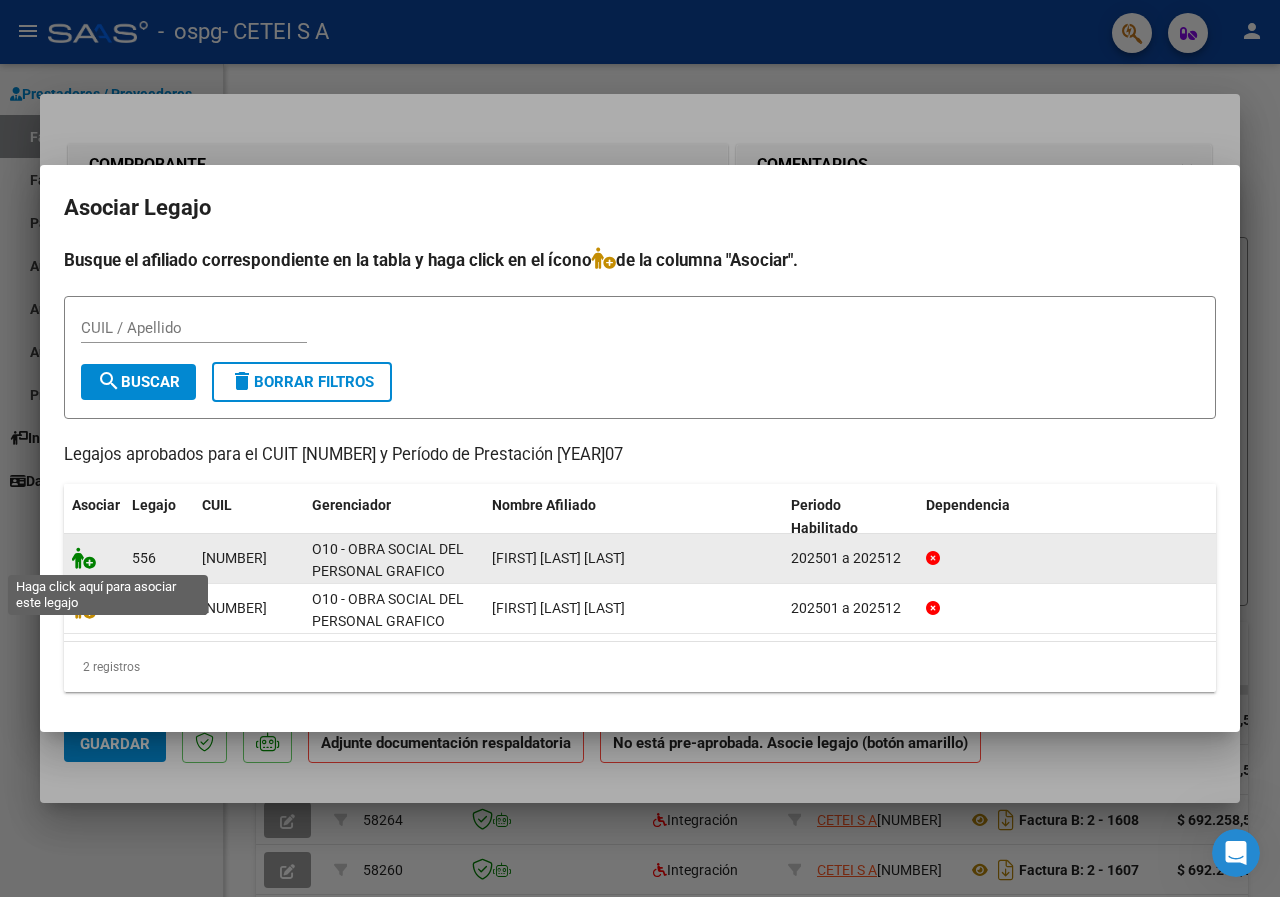 click 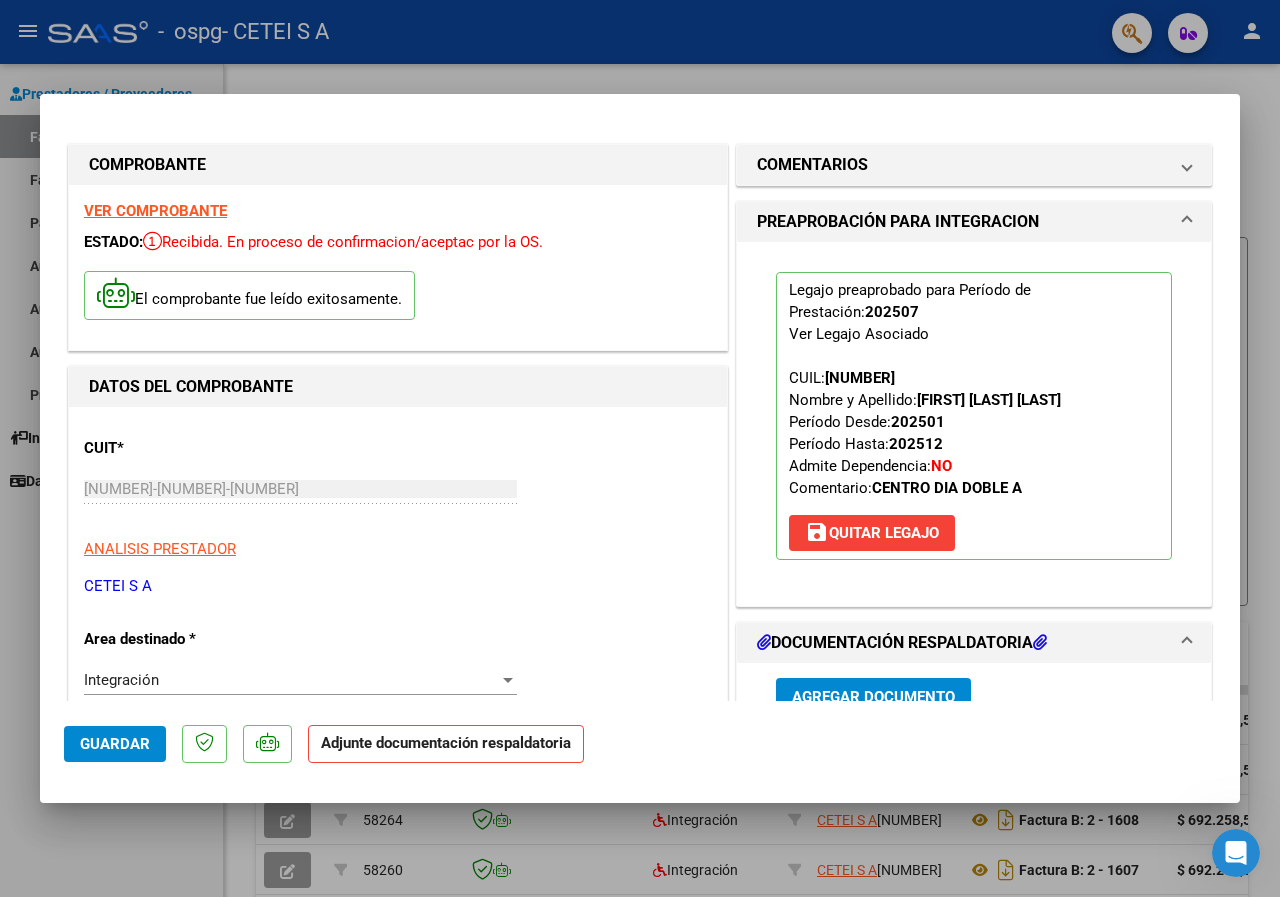 scroll, scrollTop: 100, scrollLeft: 0, axis: vertical 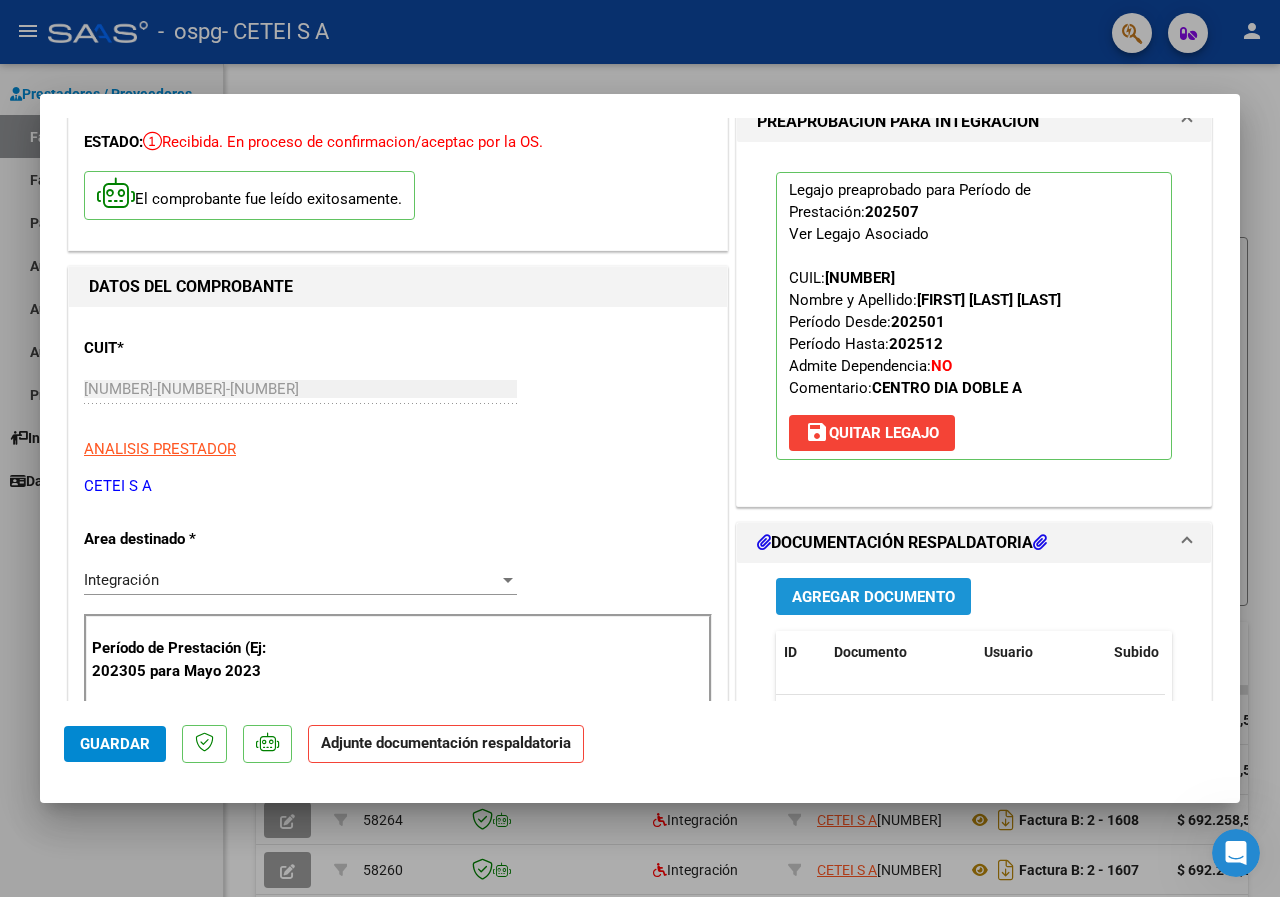 click on "Agregar Documento" at bounding box center [873, 597] 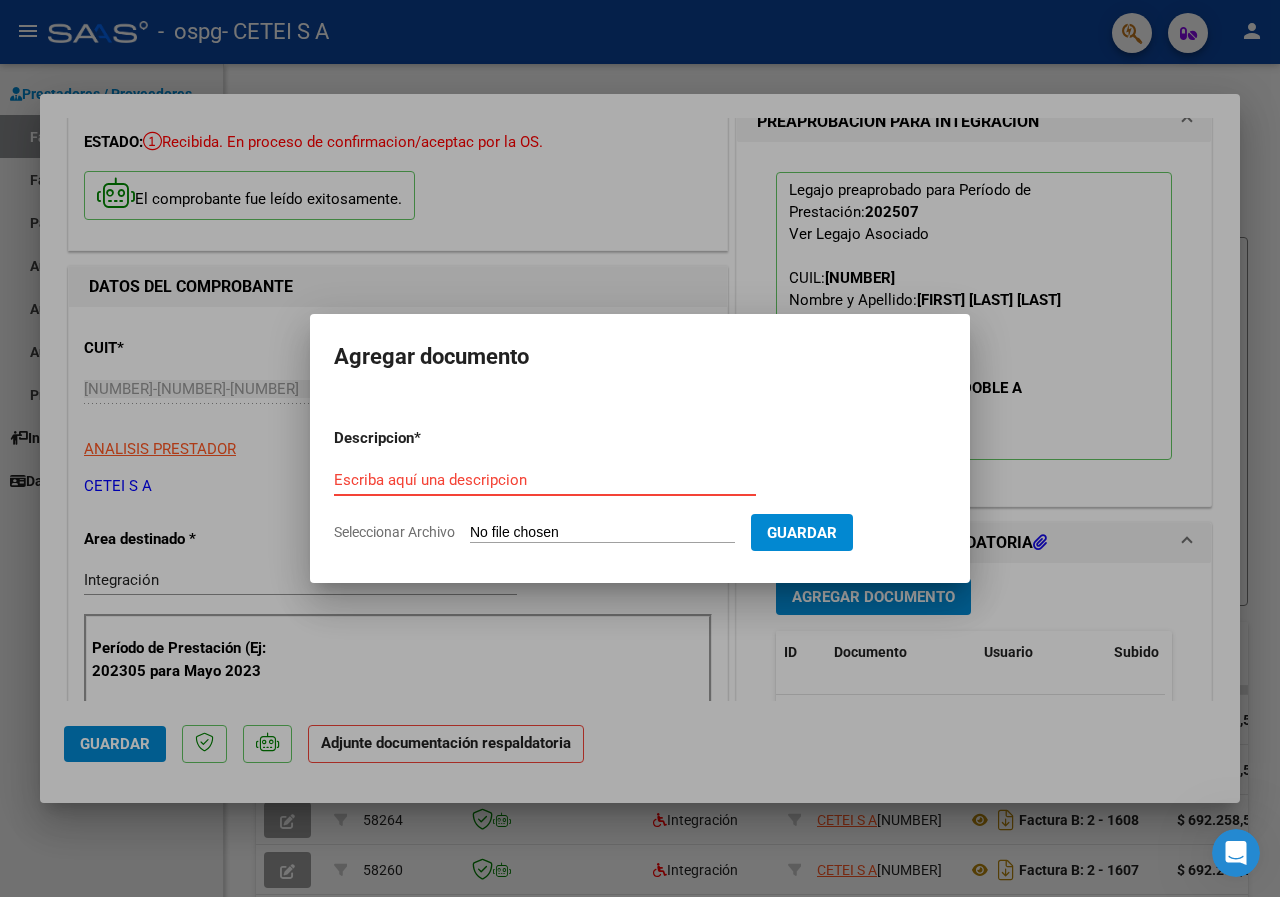 paste on "Planilla Asistencia [LAST_NAME] Julio [YEAR]" 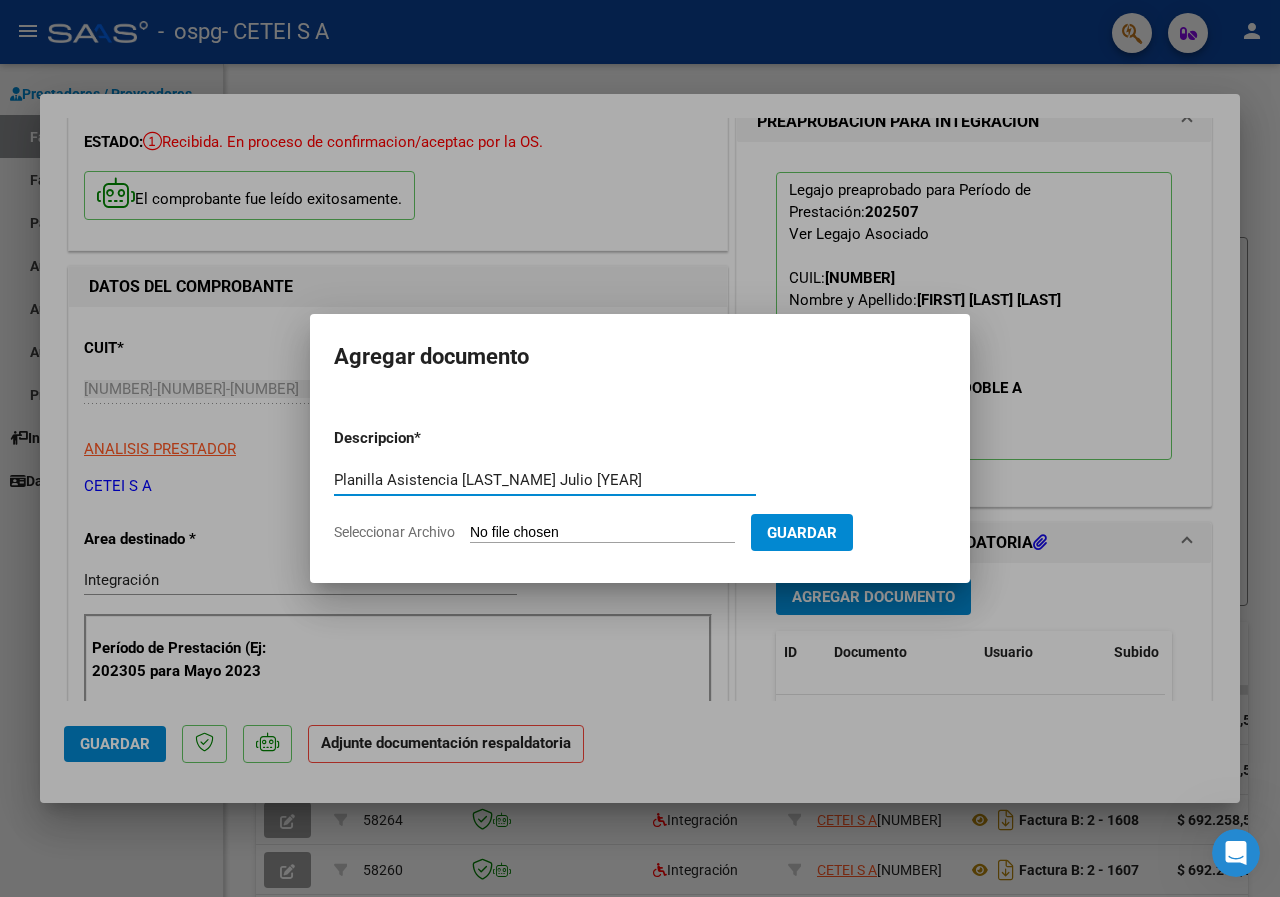 type on "Planilla Asistencia [LAST_NAME] Julio [YEAR]" 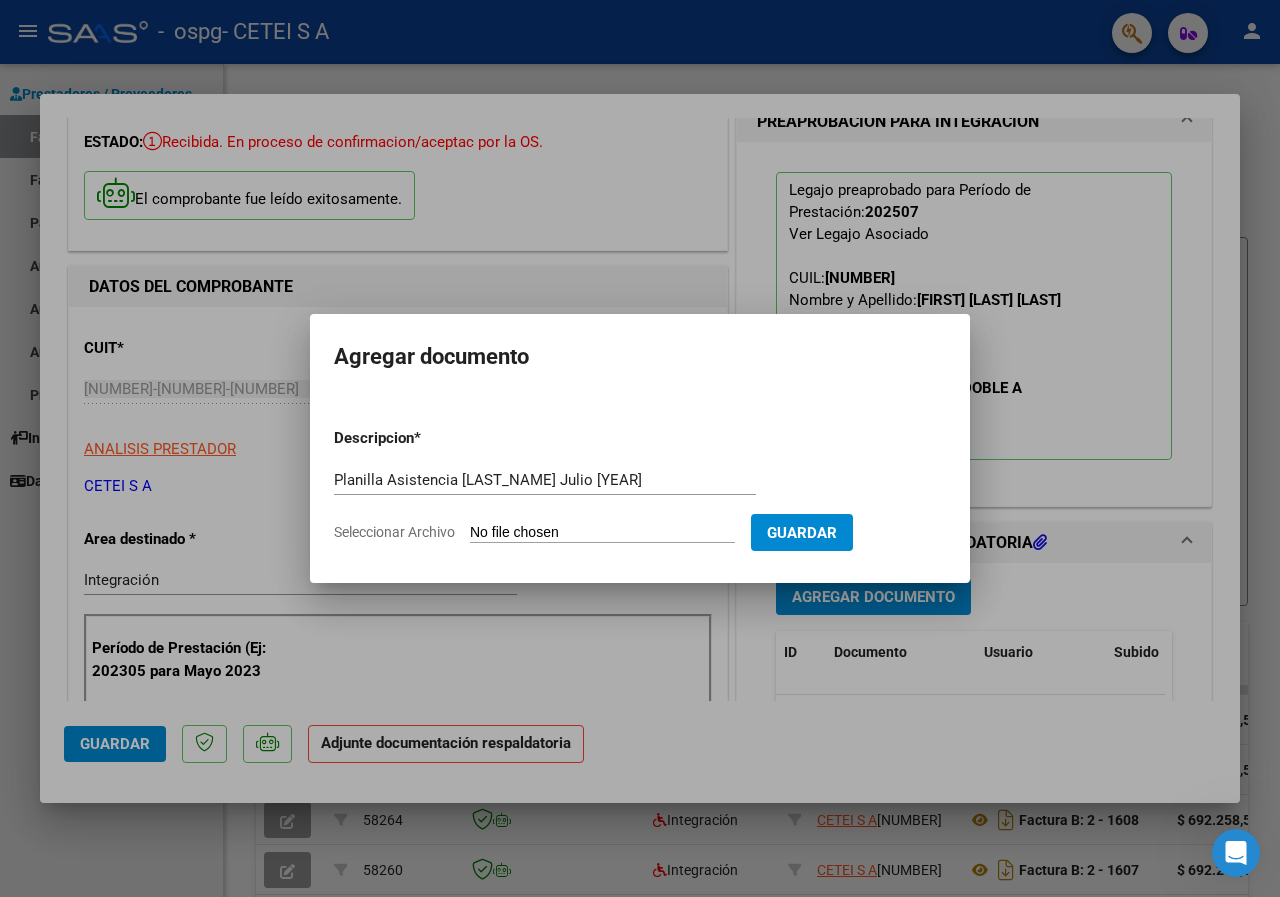 type on "C:\fakepath\Planilla Asistencia [LAST_NAME] Julio [YEAR].pdf" 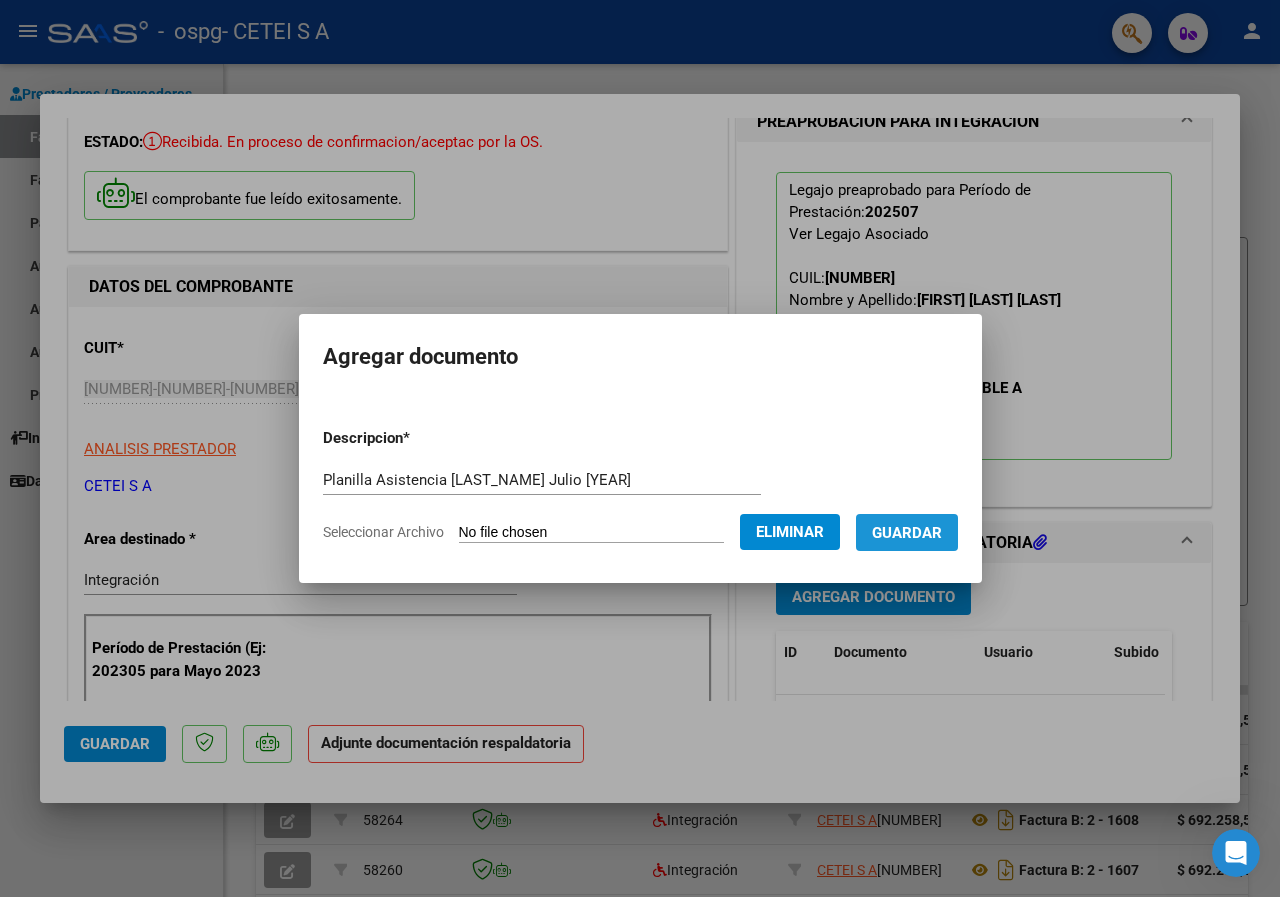 click on "Guardar" at bounding box center (907, 533) 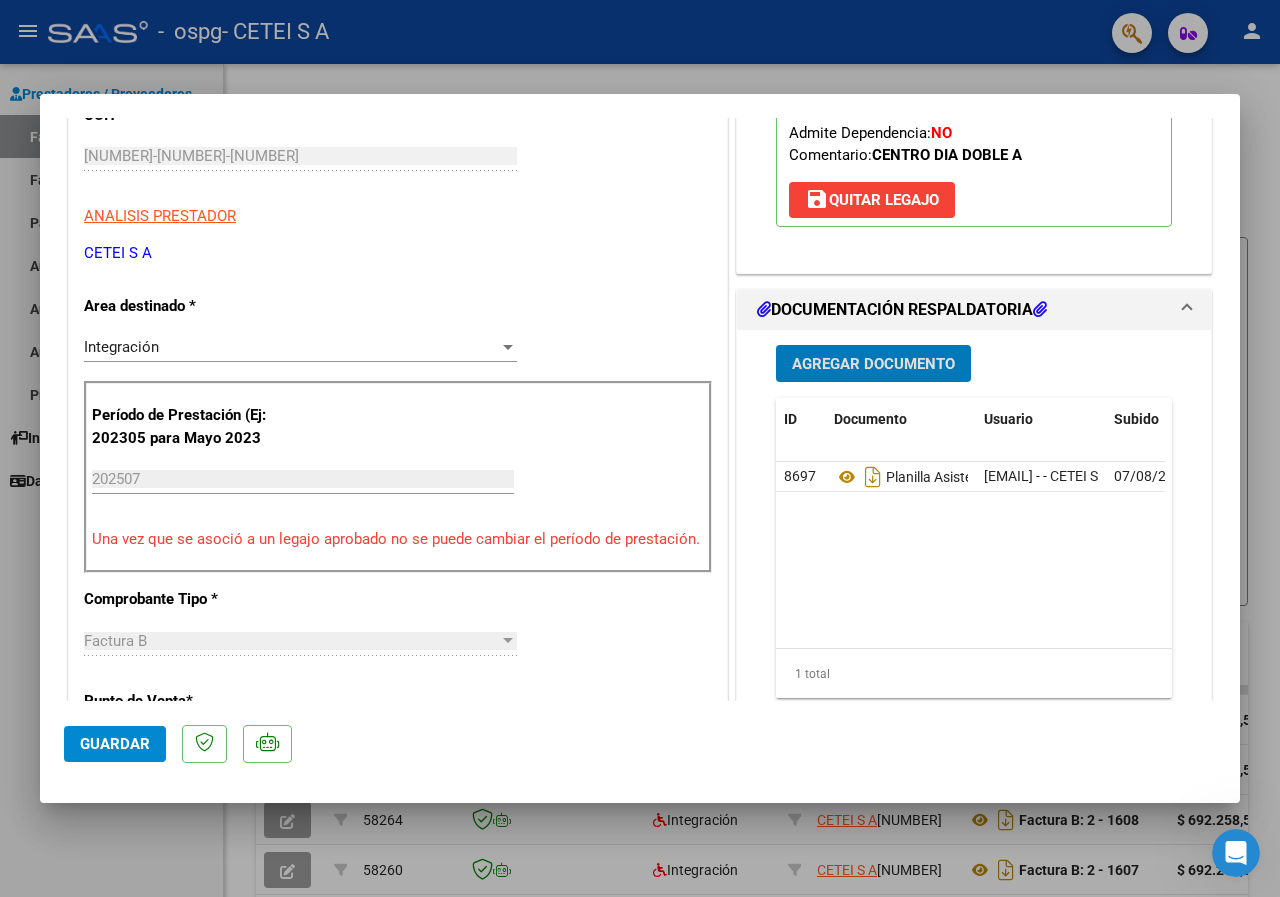 scroll, scrollTop: 600, scrollLeft: 0, axis: vertical 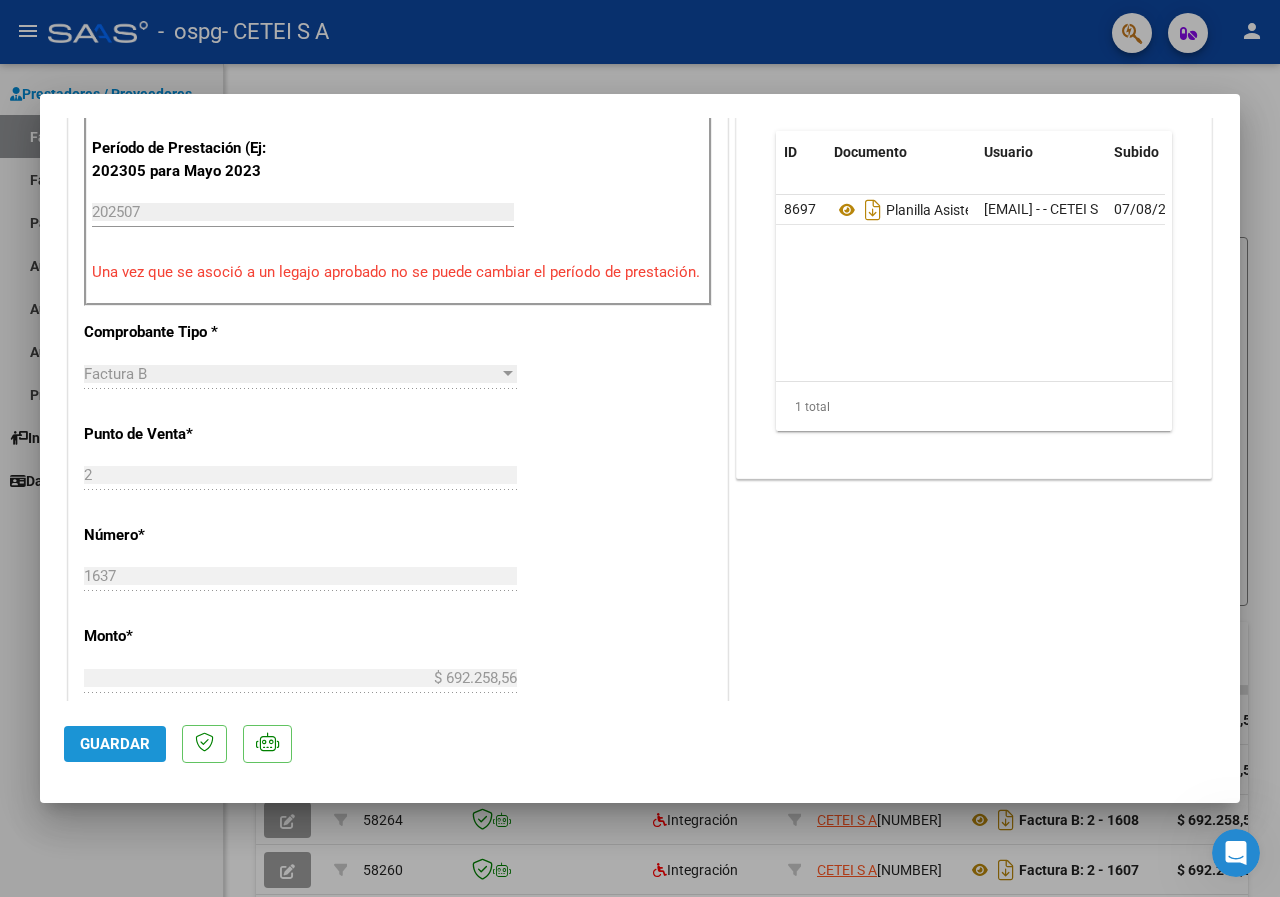 click on "Guardar" 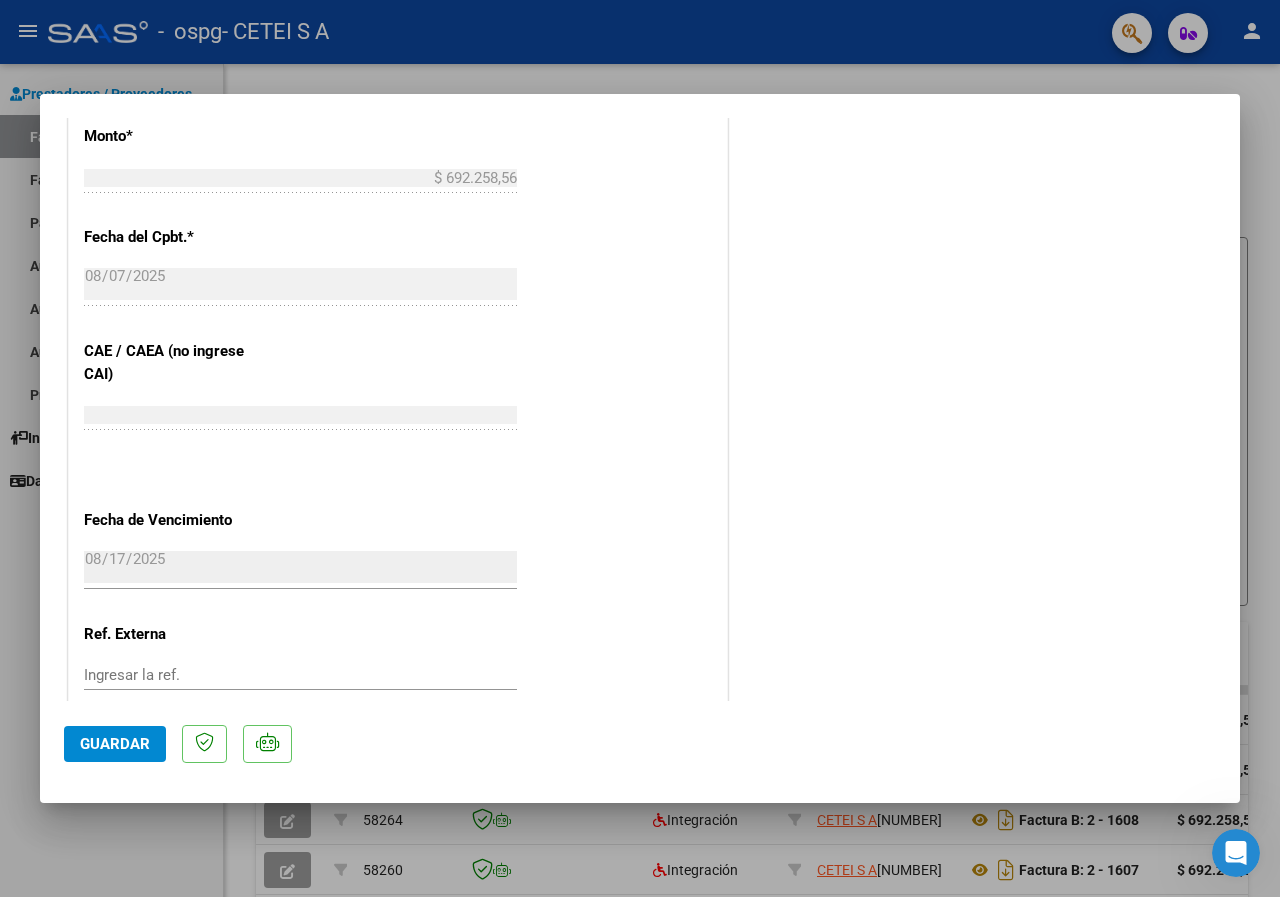 scroll, scrollTop: 1229, scrollLeft: 0, axis: vertical 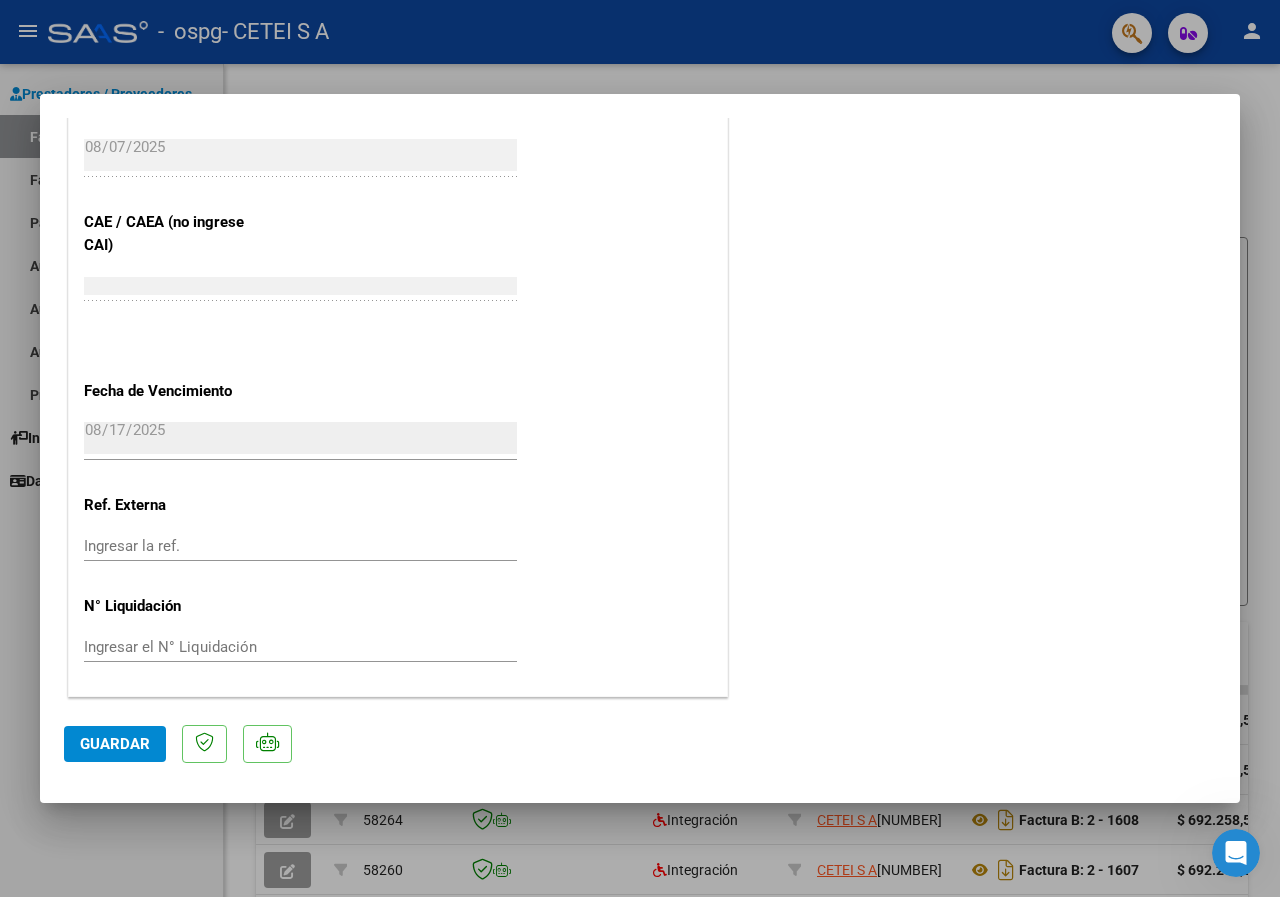 click at bounding box center (640, 448) 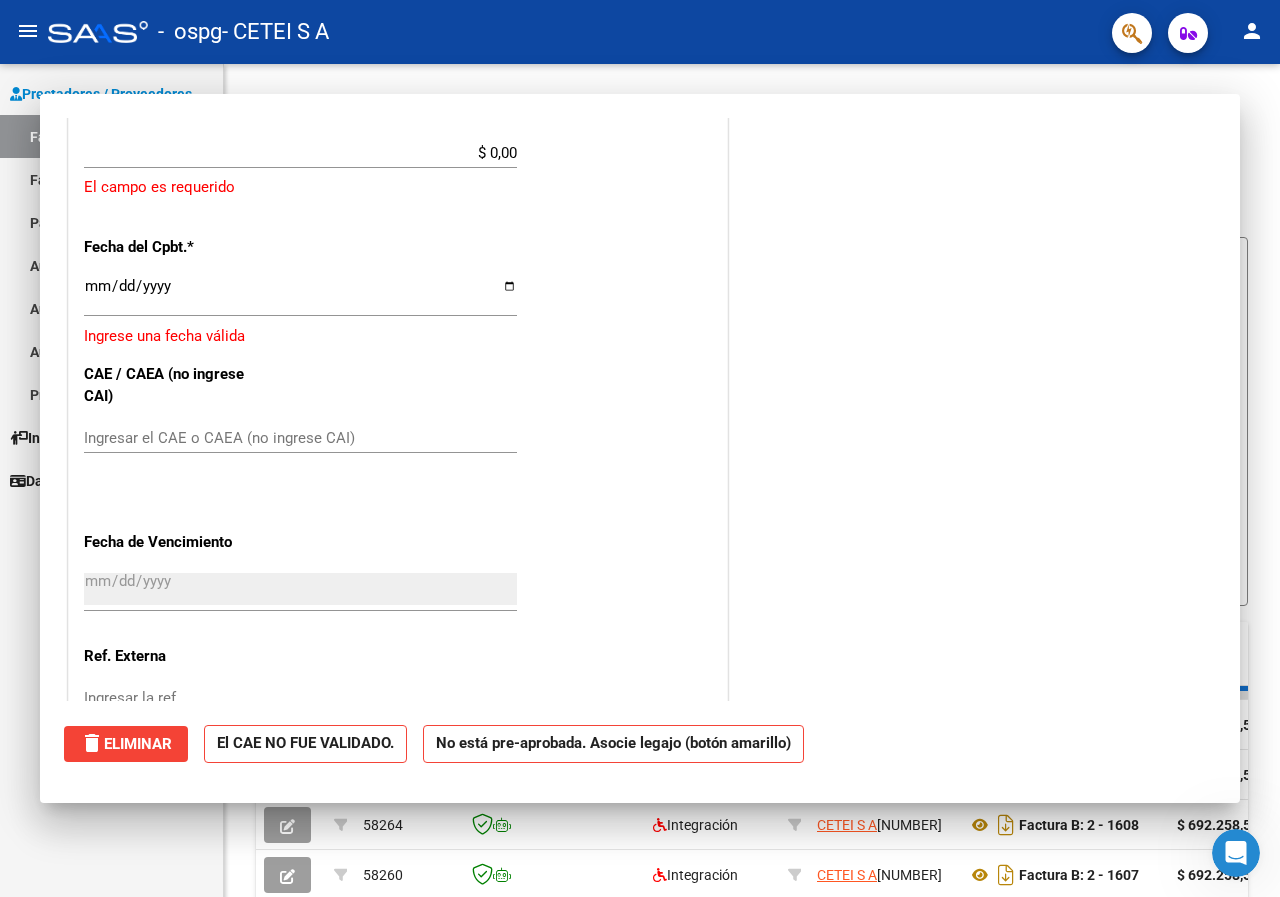 scroll, scrollTop: 1168, scrollLeft: 0, axis: vertical 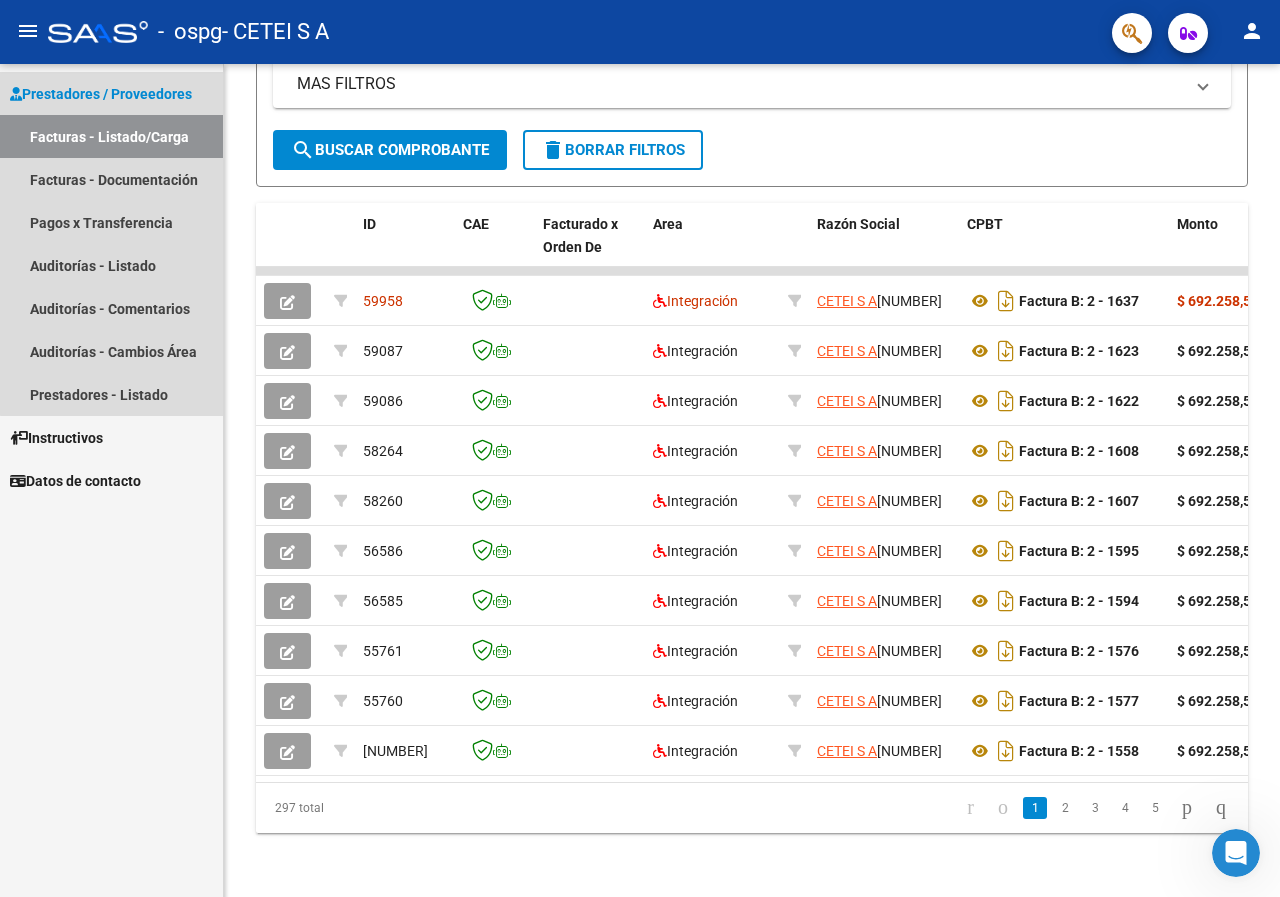 click on "Prestadores / Proveedores" at bounding box center (101, 94) 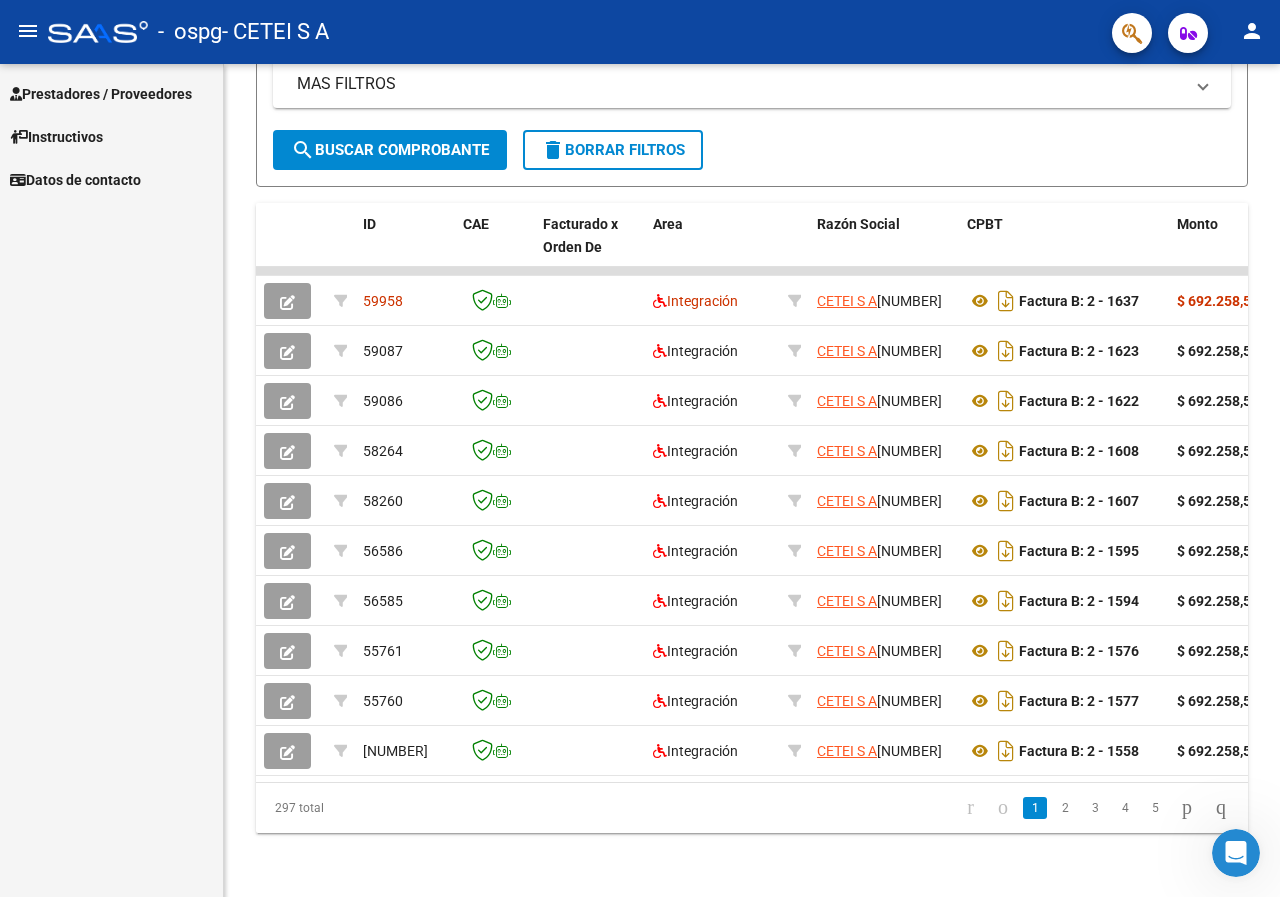 click on "Prestadores / Proveedores" at bounding box center [111, 93] 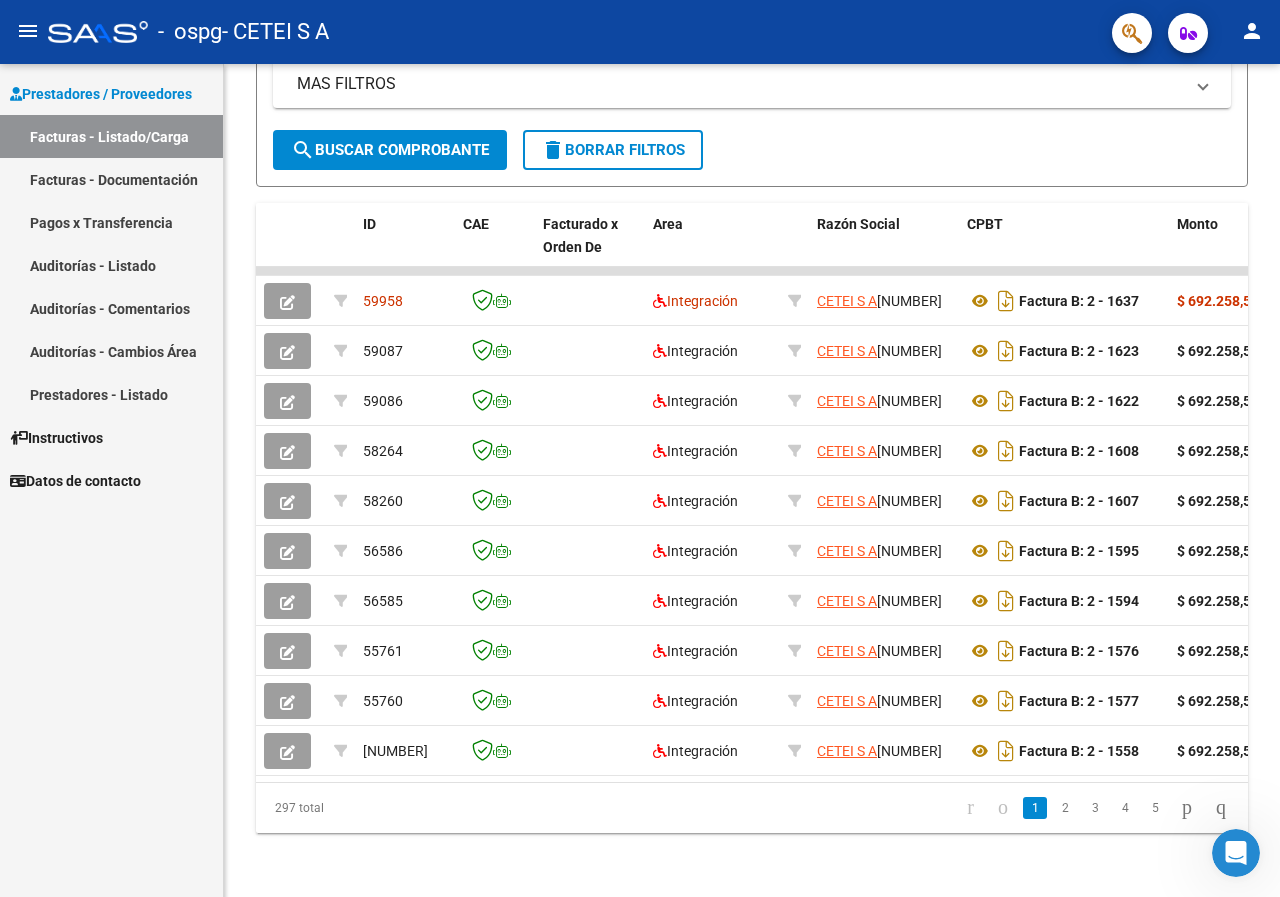 click on "Facturas - Listado/Carga" at bounding box center (111, 136) 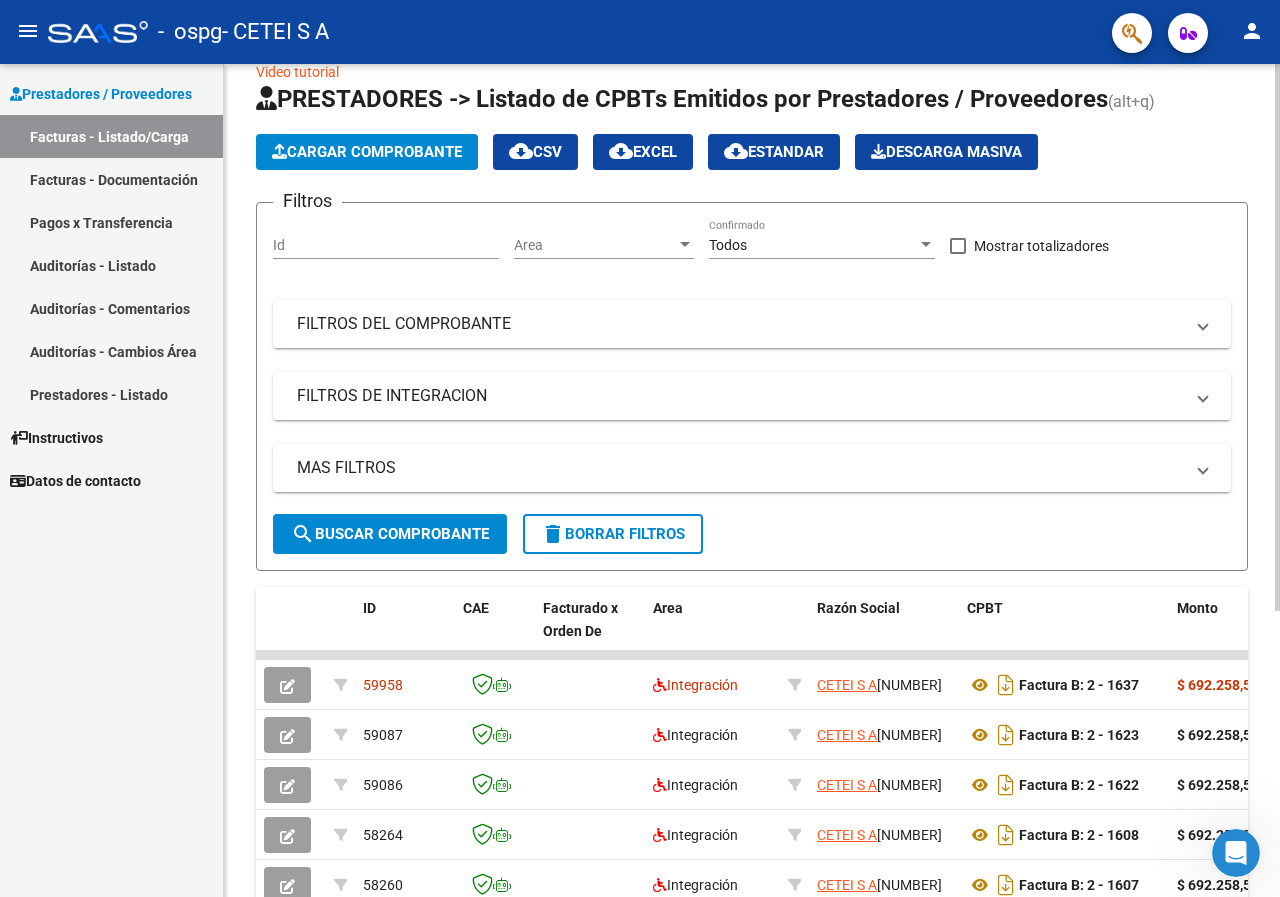scroll, scrollTop: 0, scrollLeft: 0, axis: both 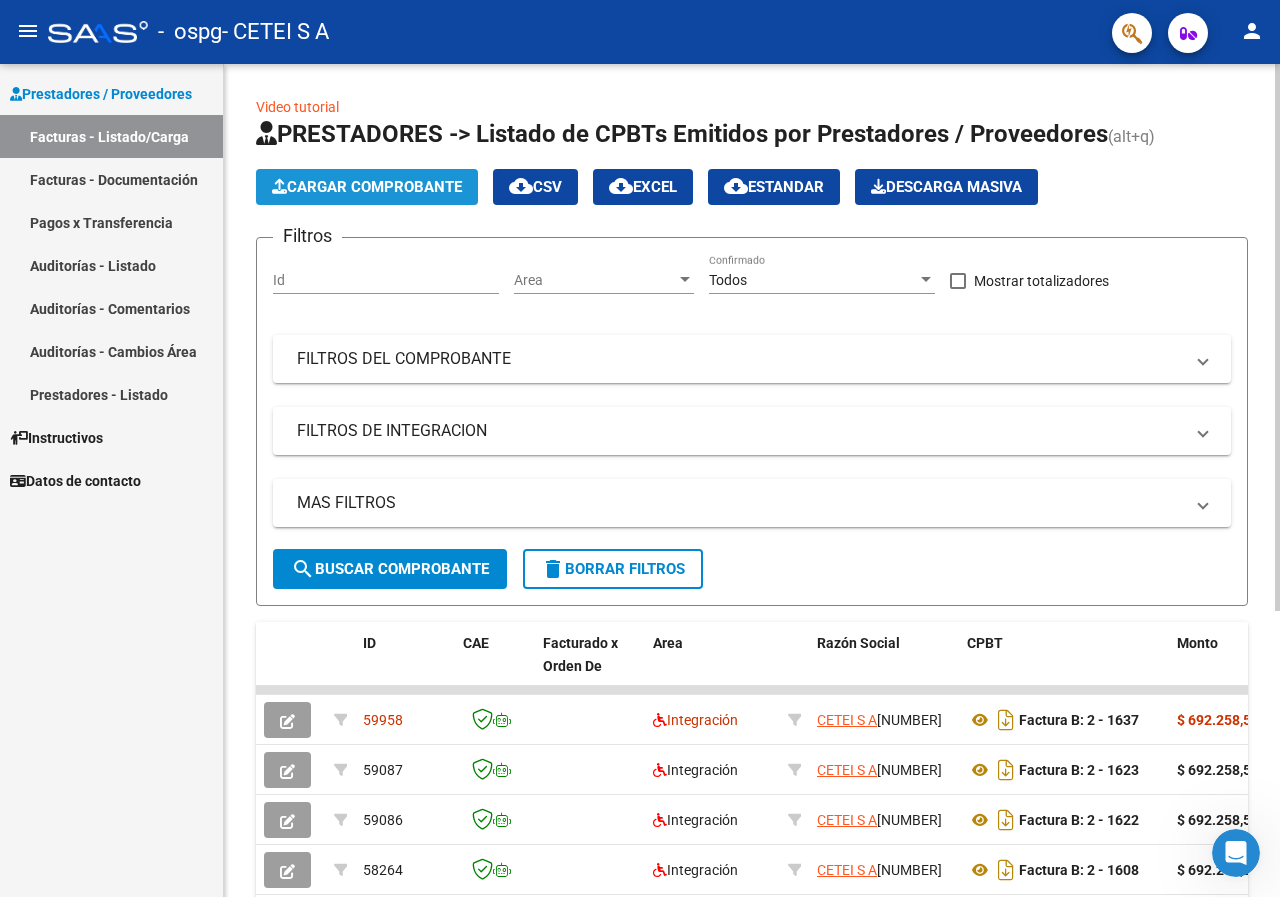 click on "Cargar Comprobante" 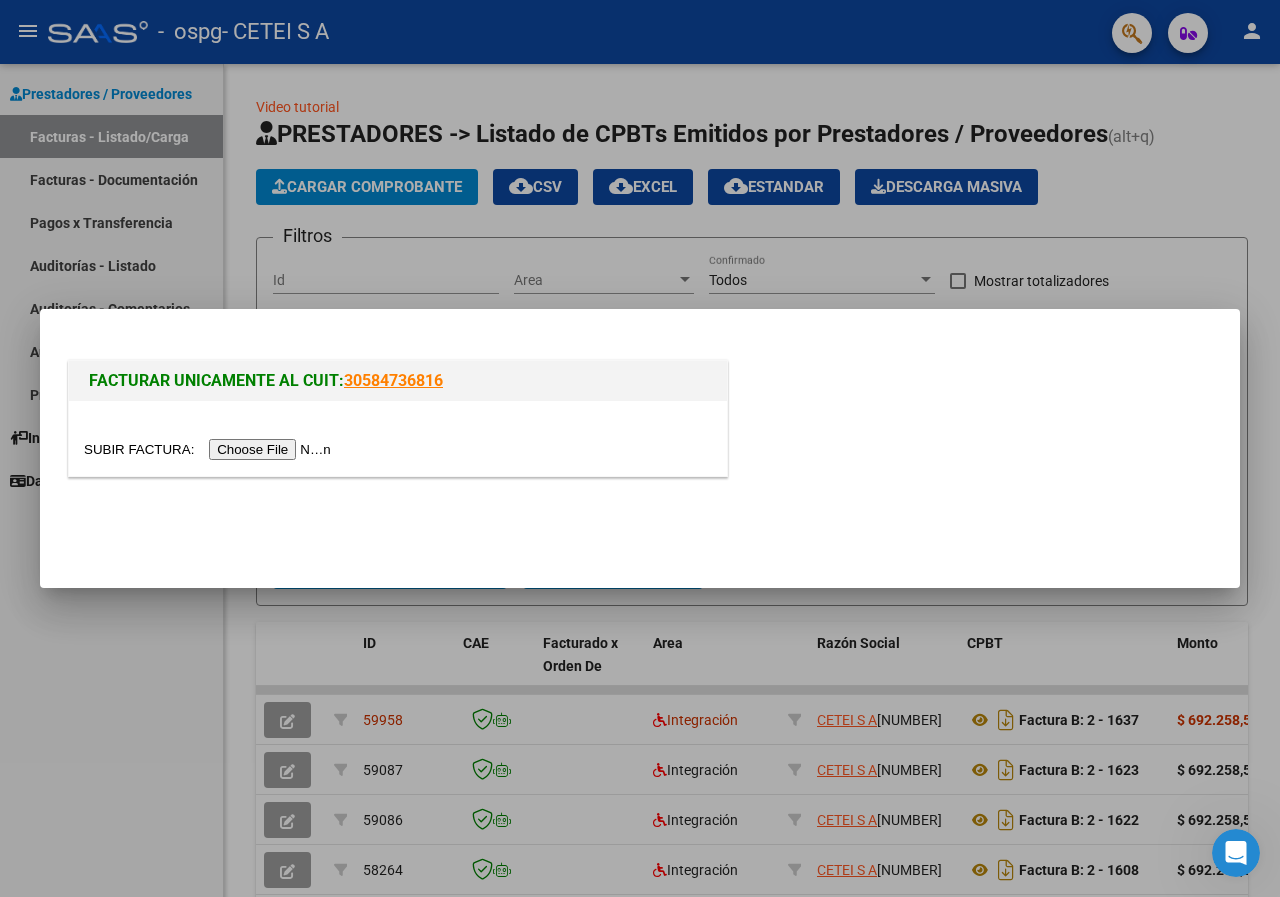 click at bounding box center [210, 449] 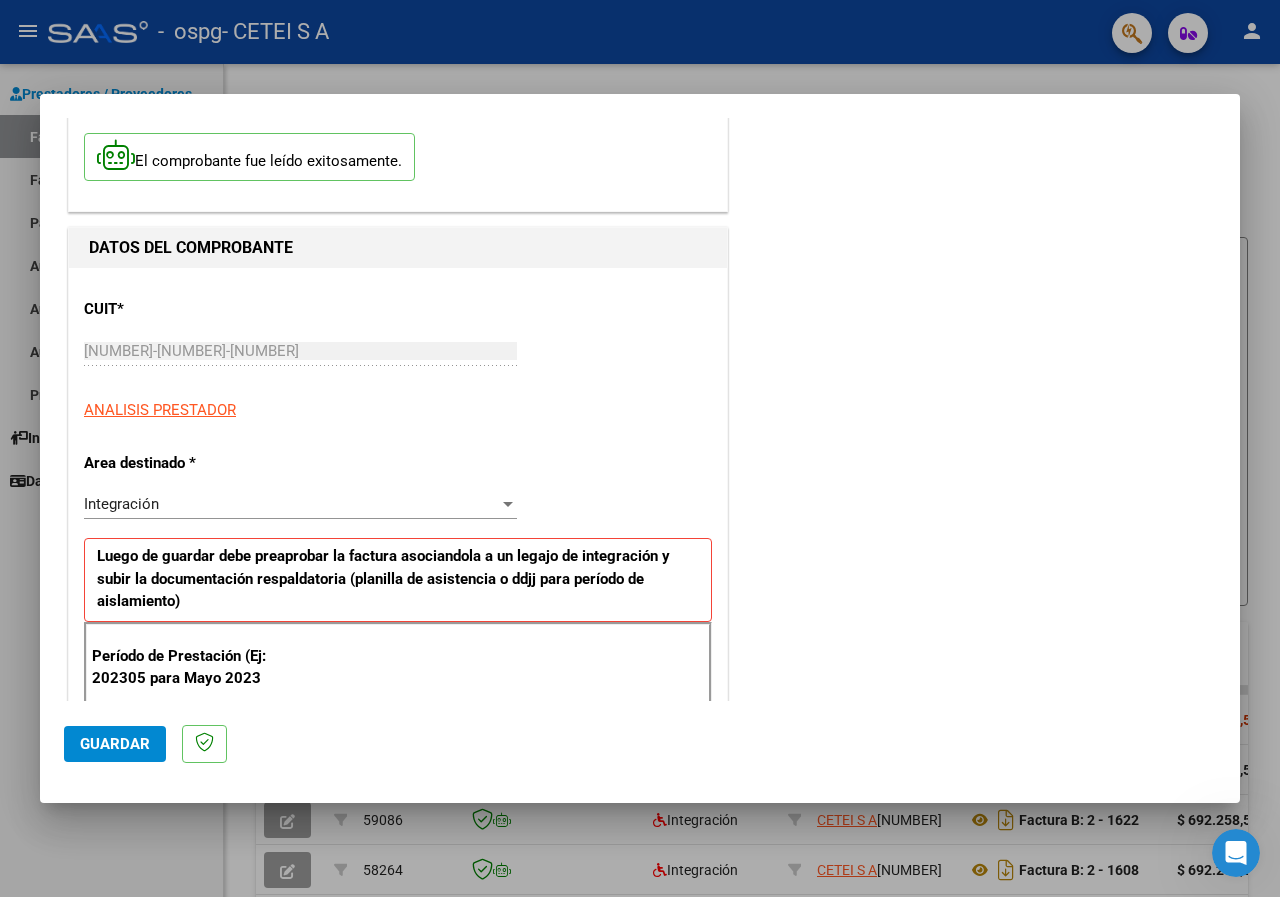 scroll, scrollTop: 300, scrollLeft: 0, axis: vertical 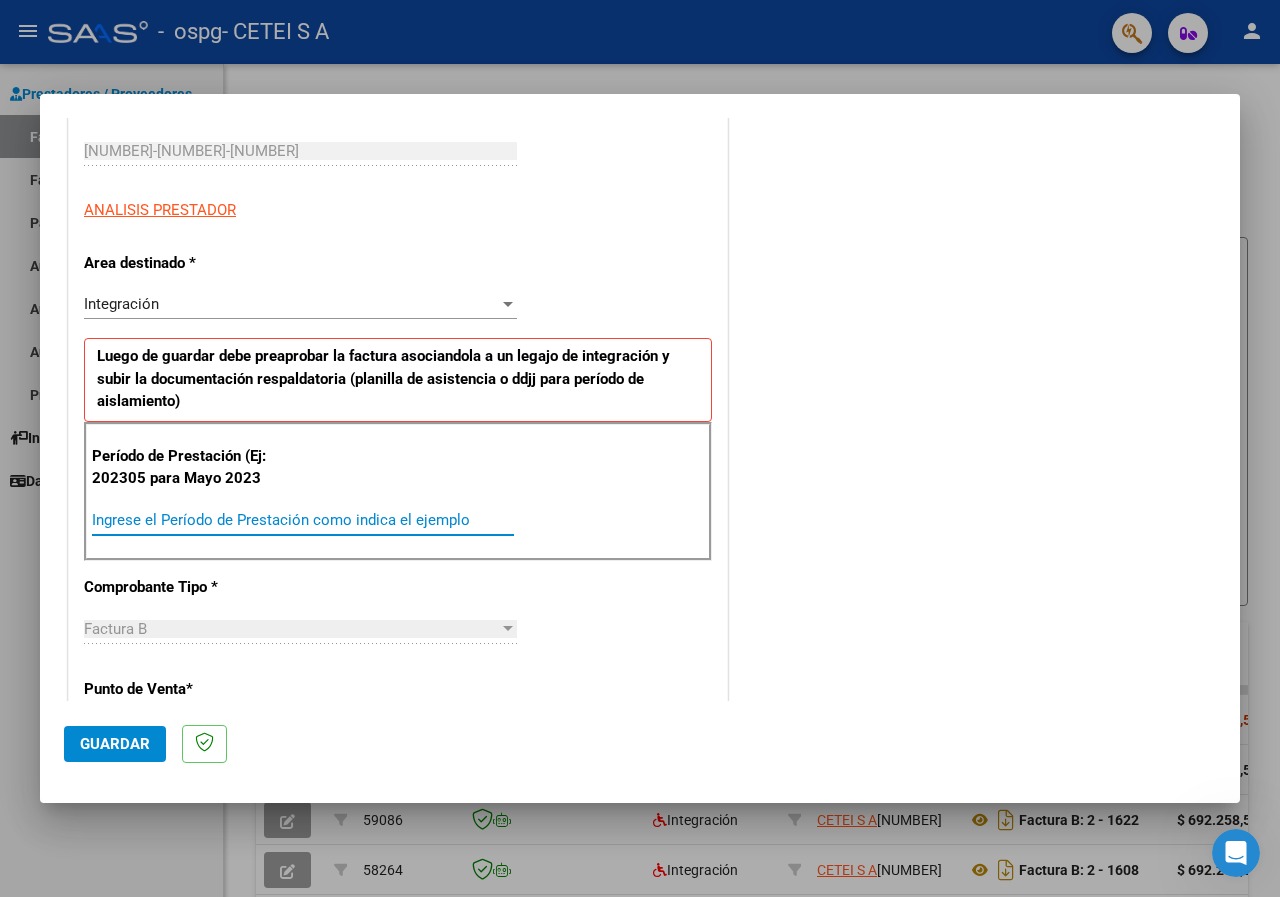 click on "Ingrese el Período de Prestación como indica el ejemplo" at bounding box center [303, 520] 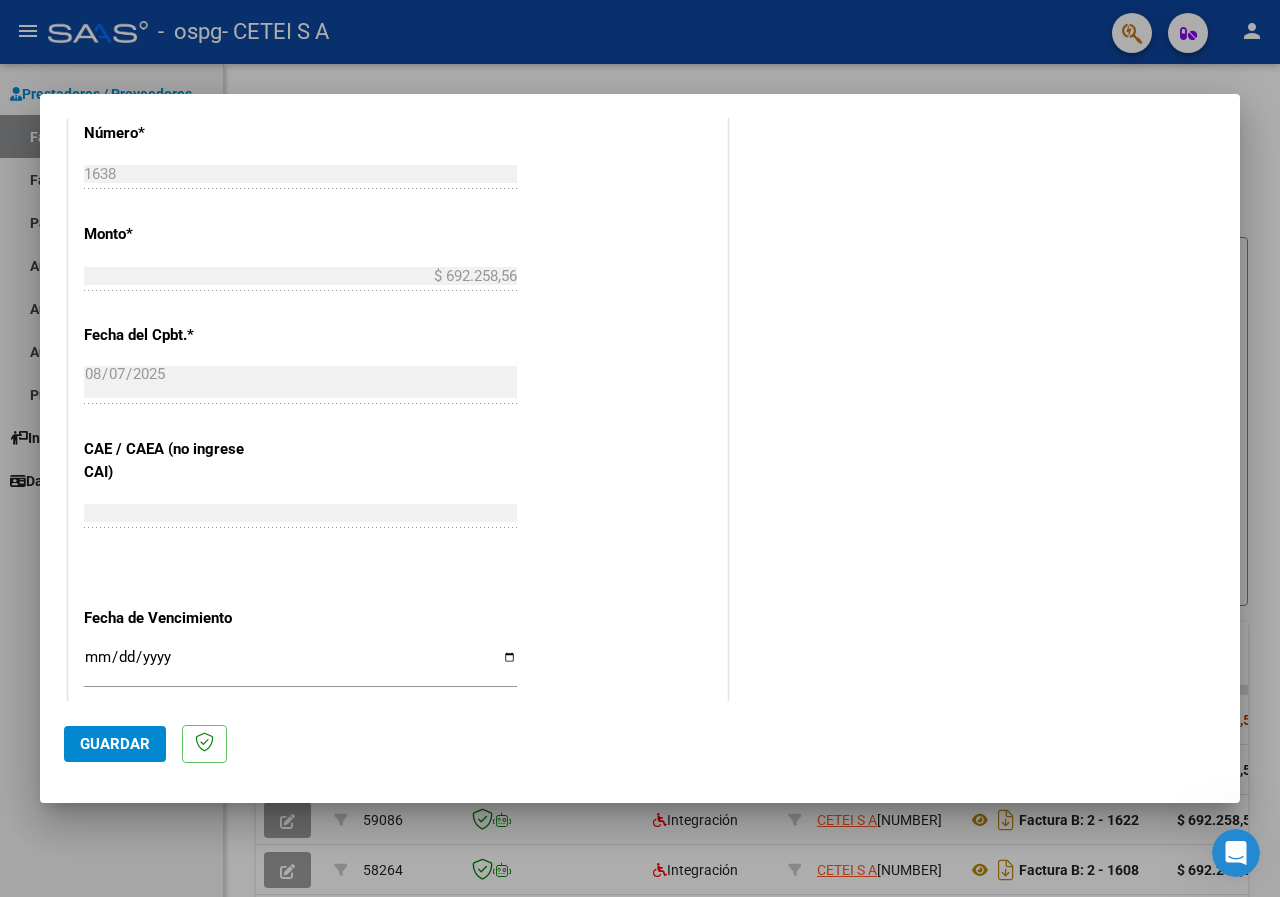 scroll, scrollTop: 1100, scrollLeft: 0, axis: vertical 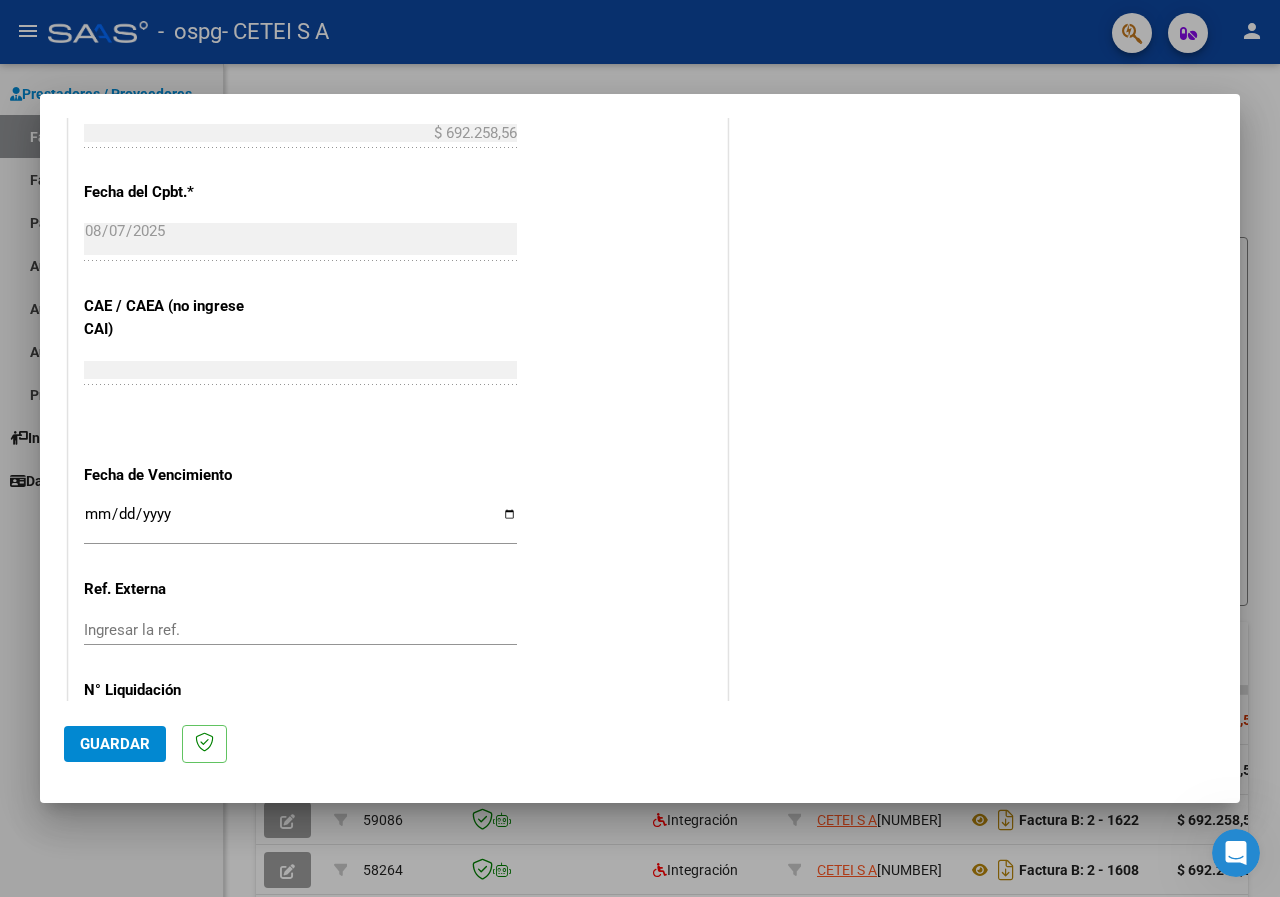 type on "202507" 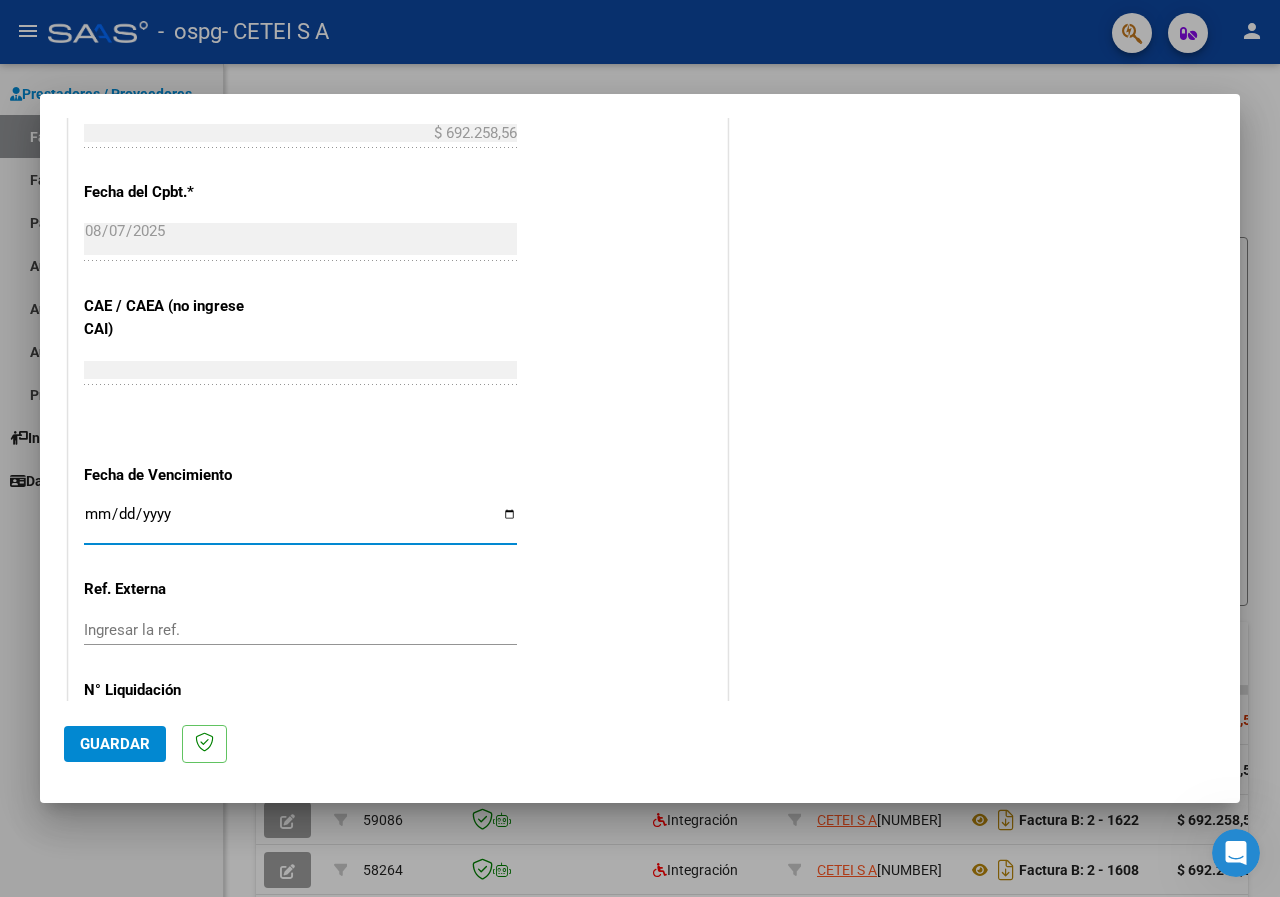 click on "Ingresar la fecha" at bounding box center [300, 522] 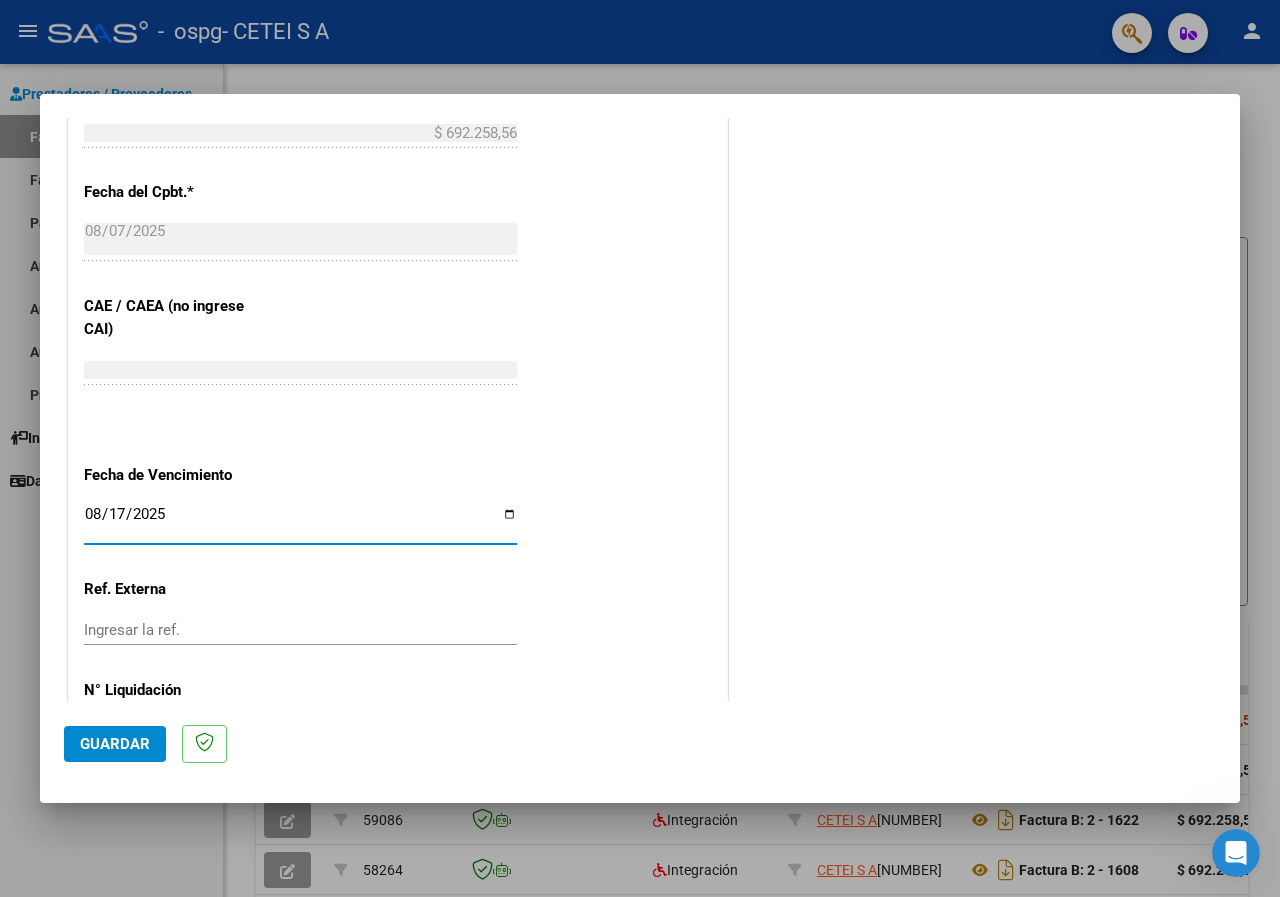 click on "2025-08-17" at bounding box center (300, 522) 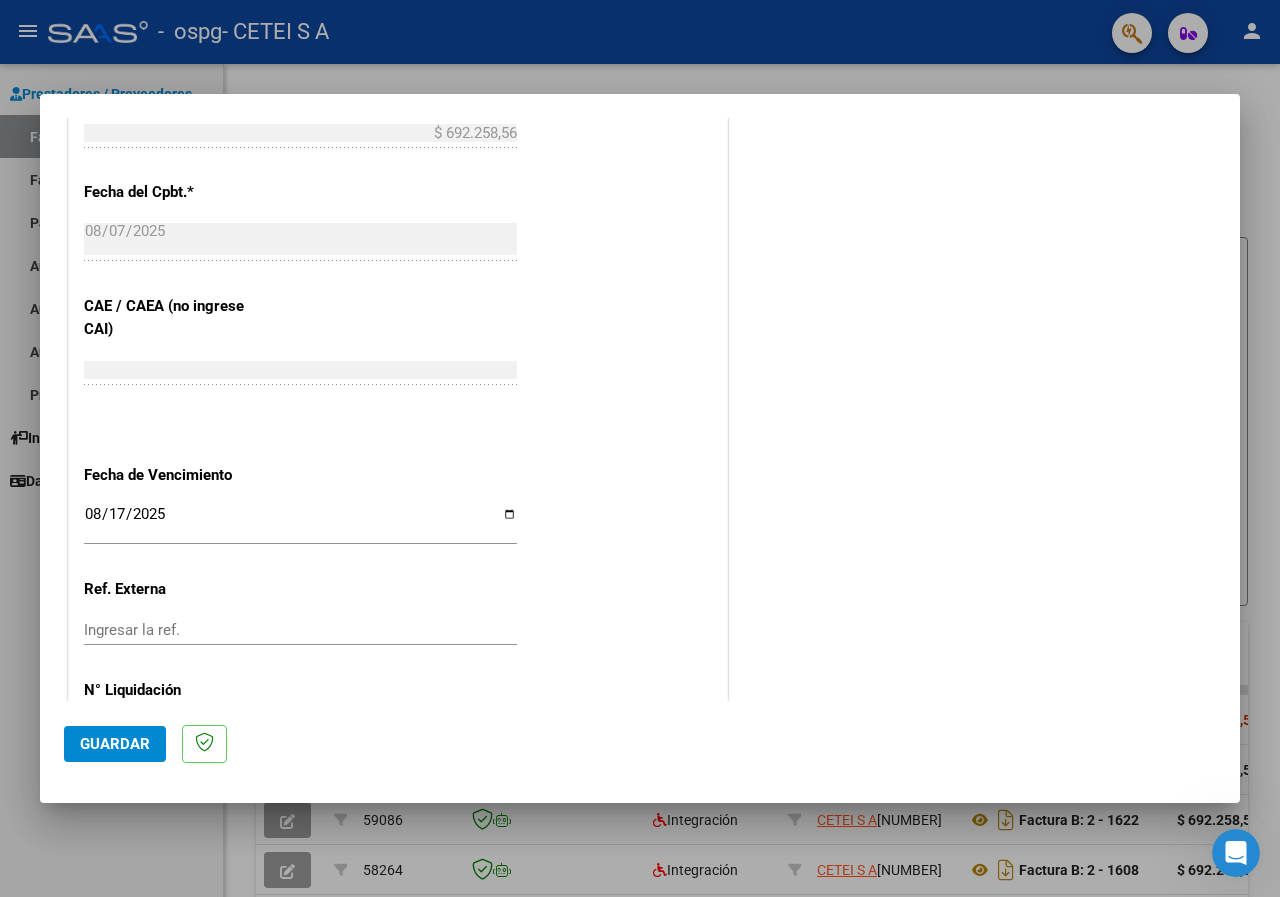 click on "CUIT  *   [NUMBER]-[NUMBER]-[NUMBER] Ingresar CUIT  ANALISIS PRESTADOR  Area destinado * Integración Seleccionar Area Luego de guardar debe preaprobar la factura asociandola a un legajo de integración y subir la documentación respaldatoria (planilla de asistencia o ddjj para período de aislamiento)  Período de Prestación (Ej: 202305 para Mayo 2023    [YEAR]07 Ingrese el Período de Prestación como indica el ejemplo   Comprobante Tipo * Factura B Seleccionar Tipo Punto de Venta  *   2 Ingresar el Nro.  Número  *   1638 Ingresar el Nro.  Monto  *   $ 692.258,56 Ingresar el monto  Fecha del Cpbt.  *   2025-08-07 Ingresar la fecha  CAE / CAEA (no ingrese CAI)    75329332029456 Ingresar el CAE o CAEA (no ingrese CAI)  Fecha de Vencimiento    2025-08-17 Ingresar la fecha  Ref. Externa    Ingresar la ref.  N° Liquidación    Ingresar el N° Liquidación" at bounding box center (398, 24) 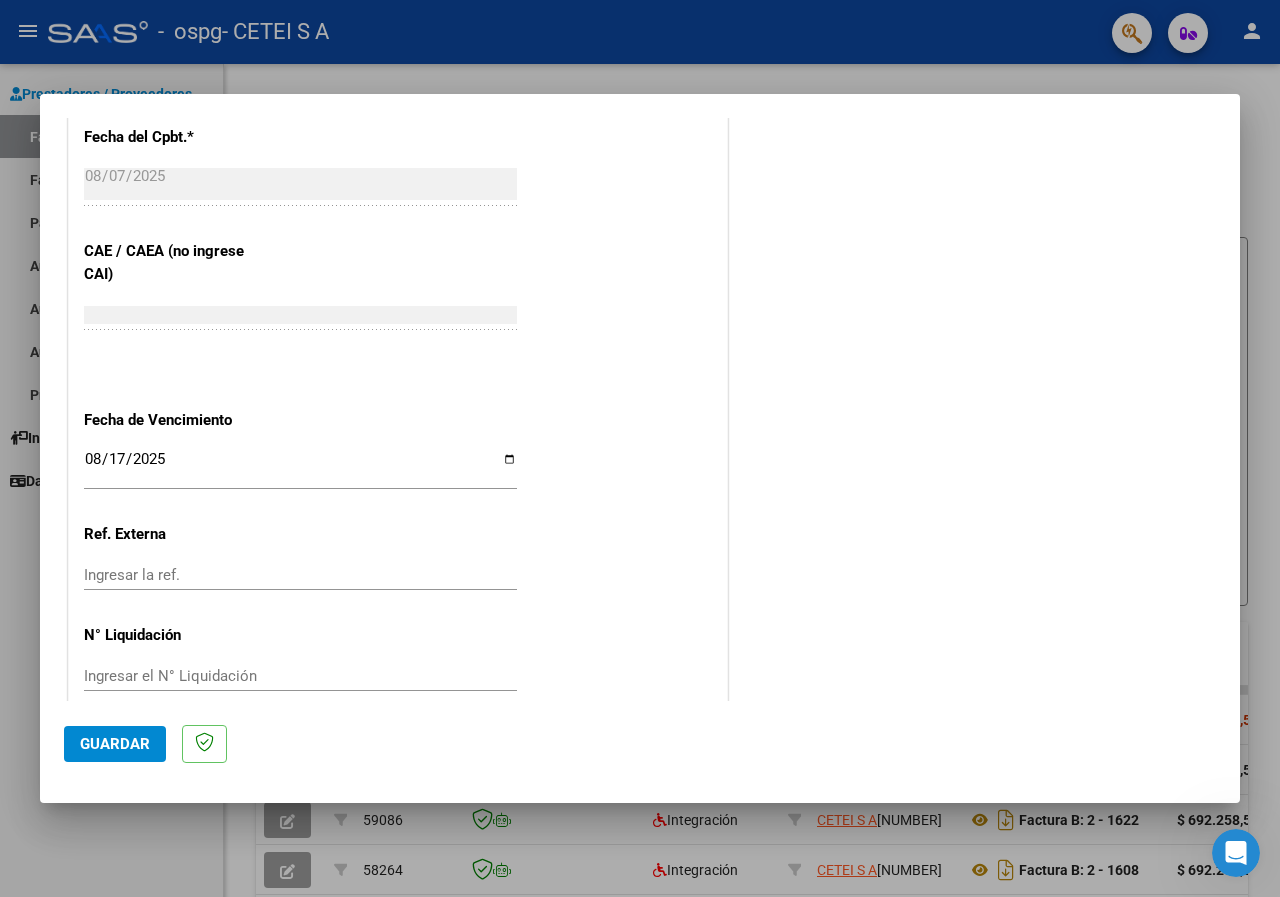 scroll, scrollTop: 1184, scrollLeft: 0, axis: vertical 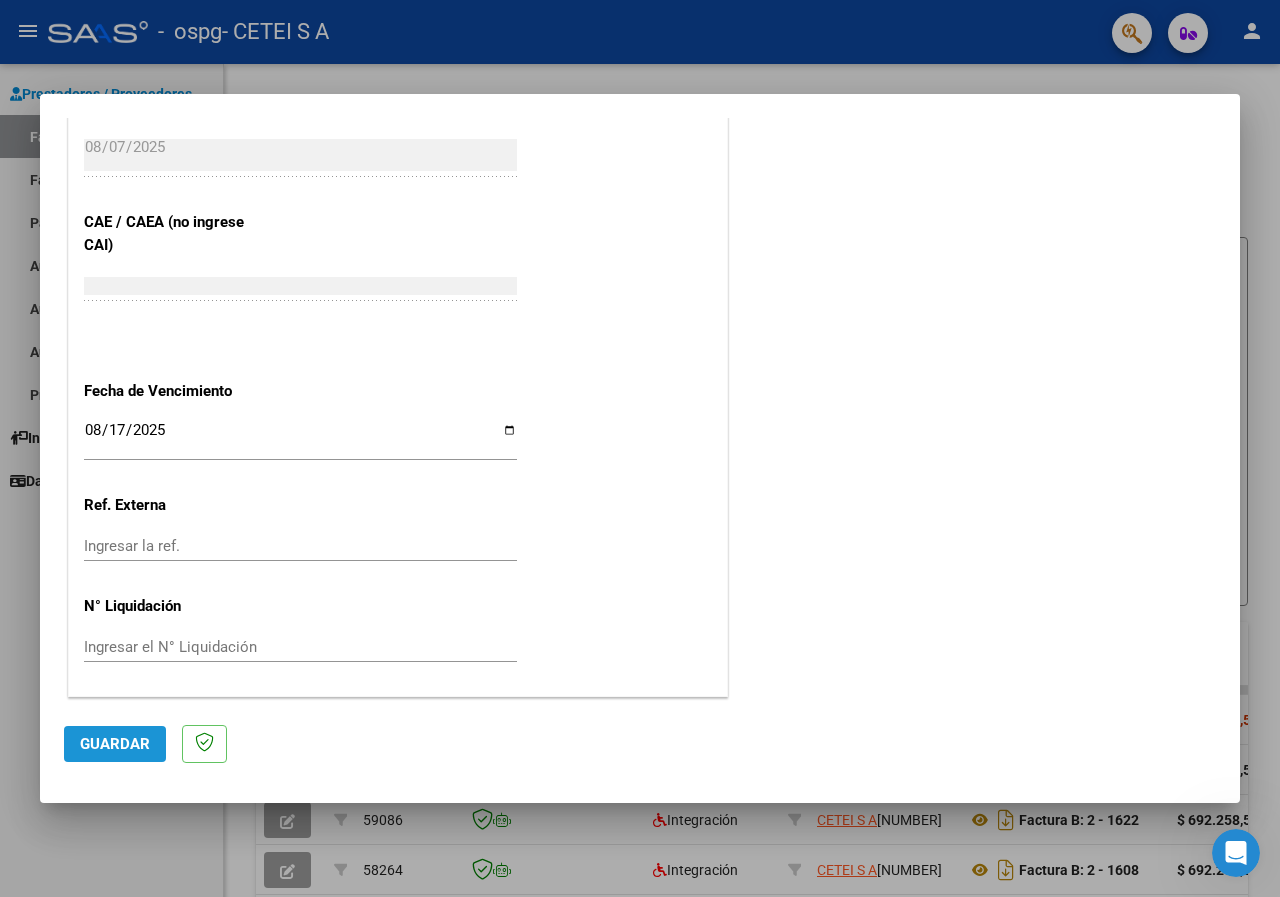 click on "Guardar" 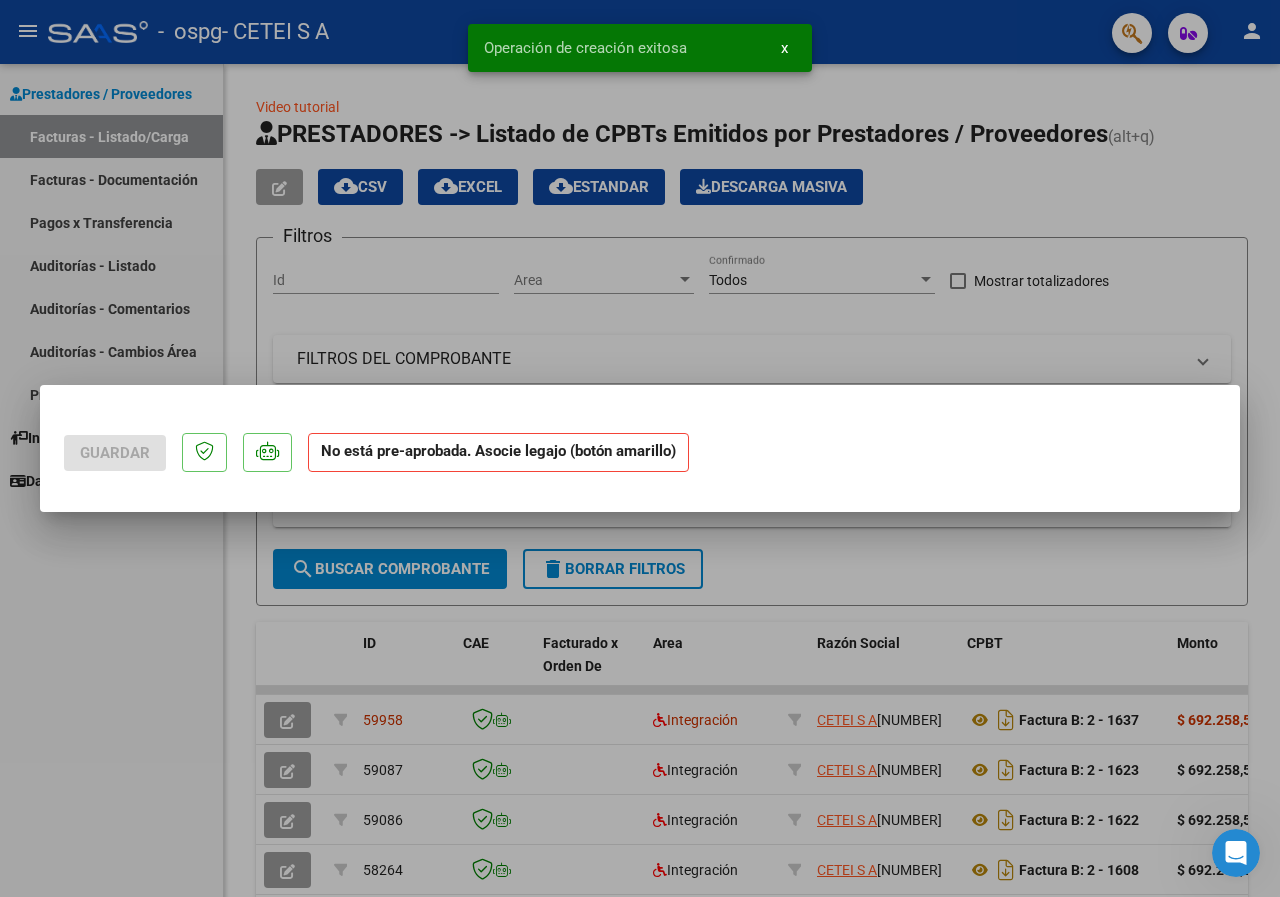 scroll, scrollTop: 0, scrollLeft: 0, axis: both 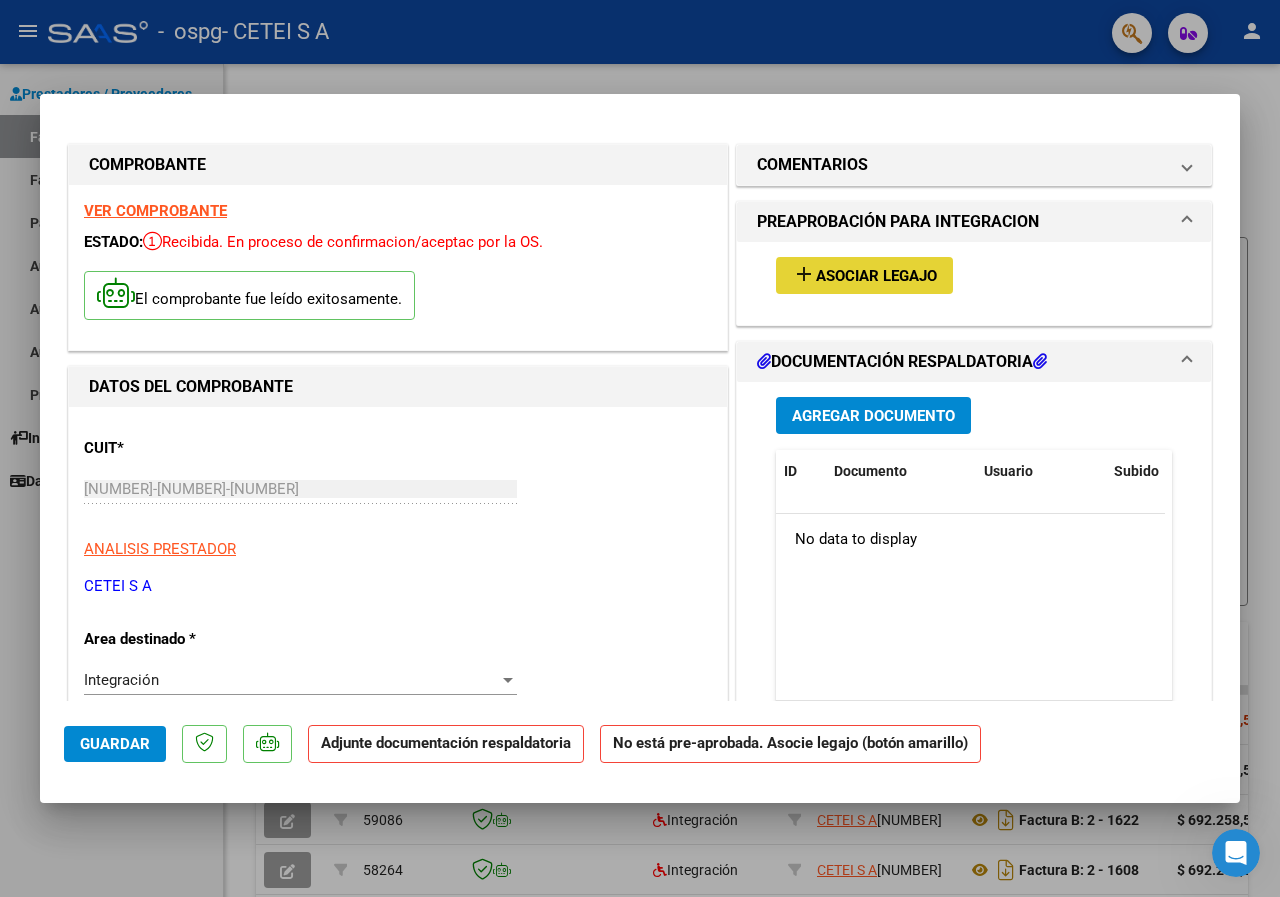 click on "Asociar Legajo" at bounding box center (876, 276) 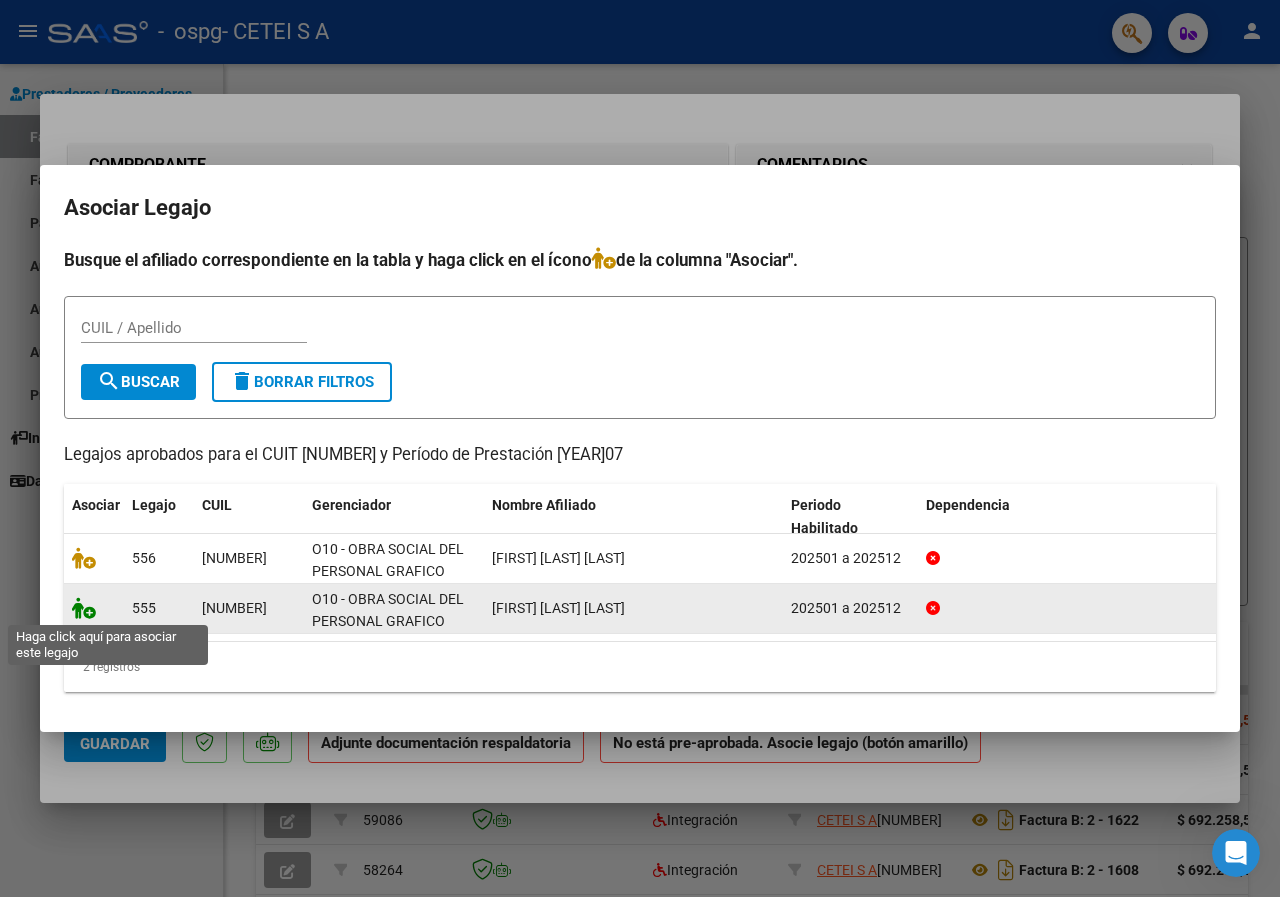 click 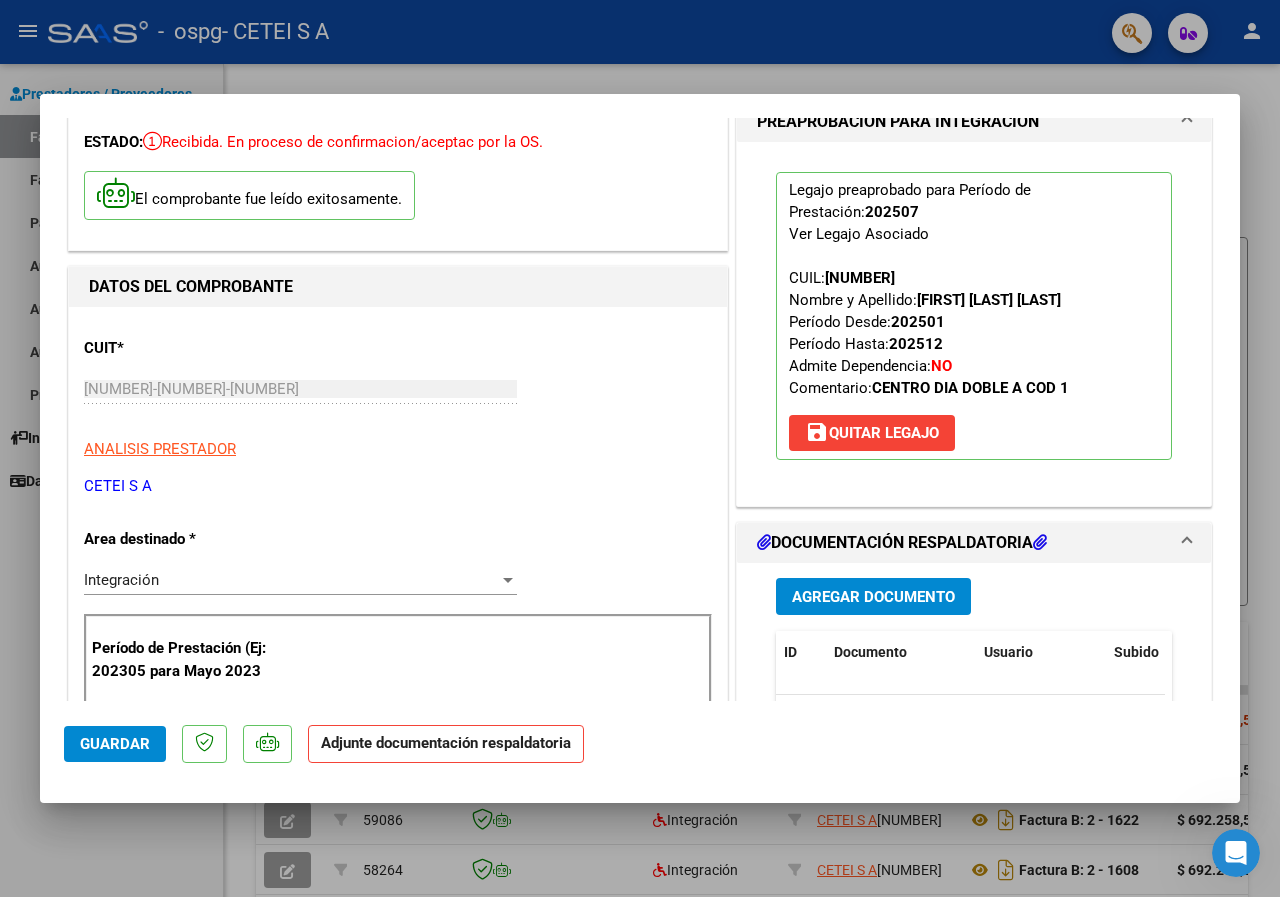scroll, scrollTop: 200, scrollLeft: 0, axis: vertical 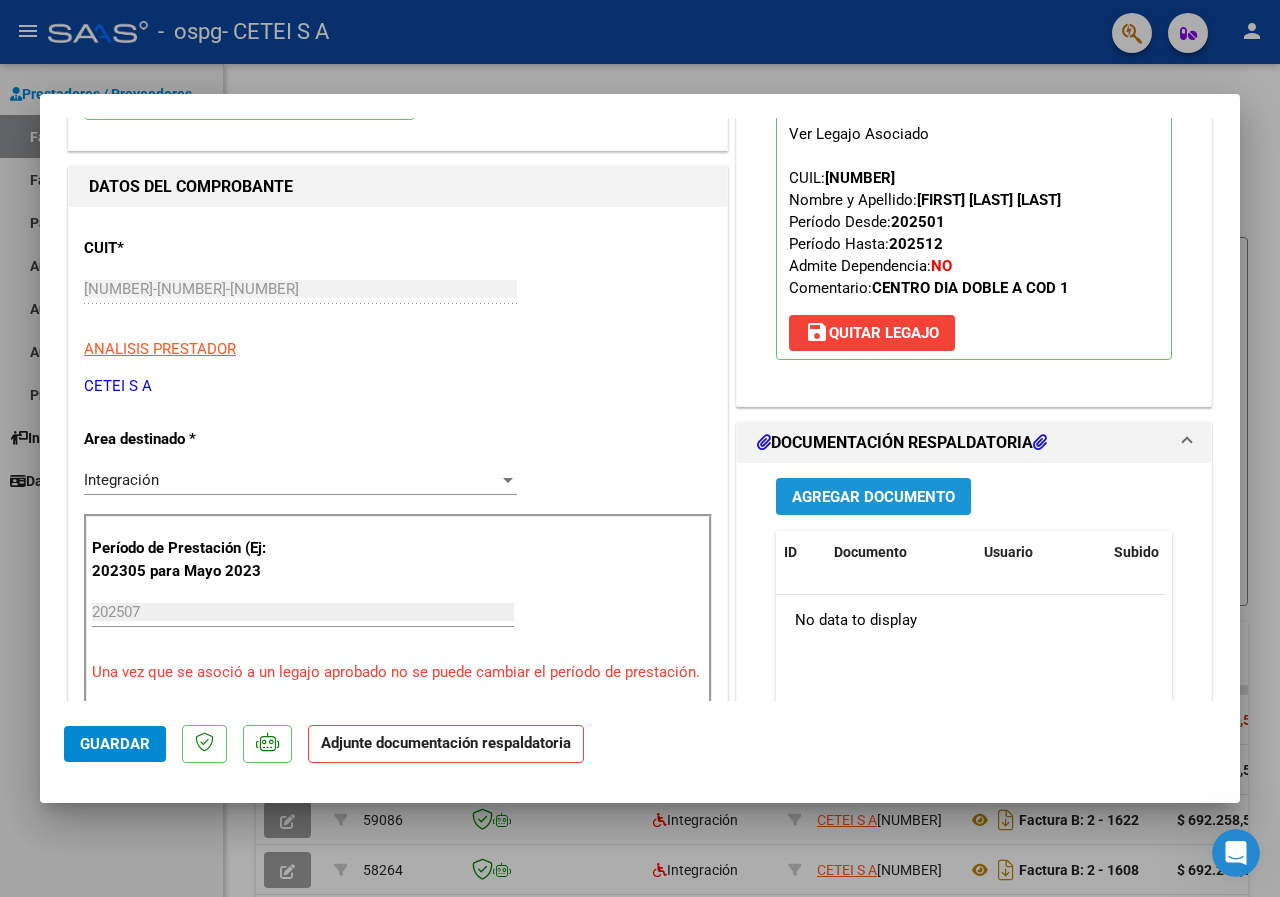 click on "Agregar Documento" at bounding box center [873, 497] 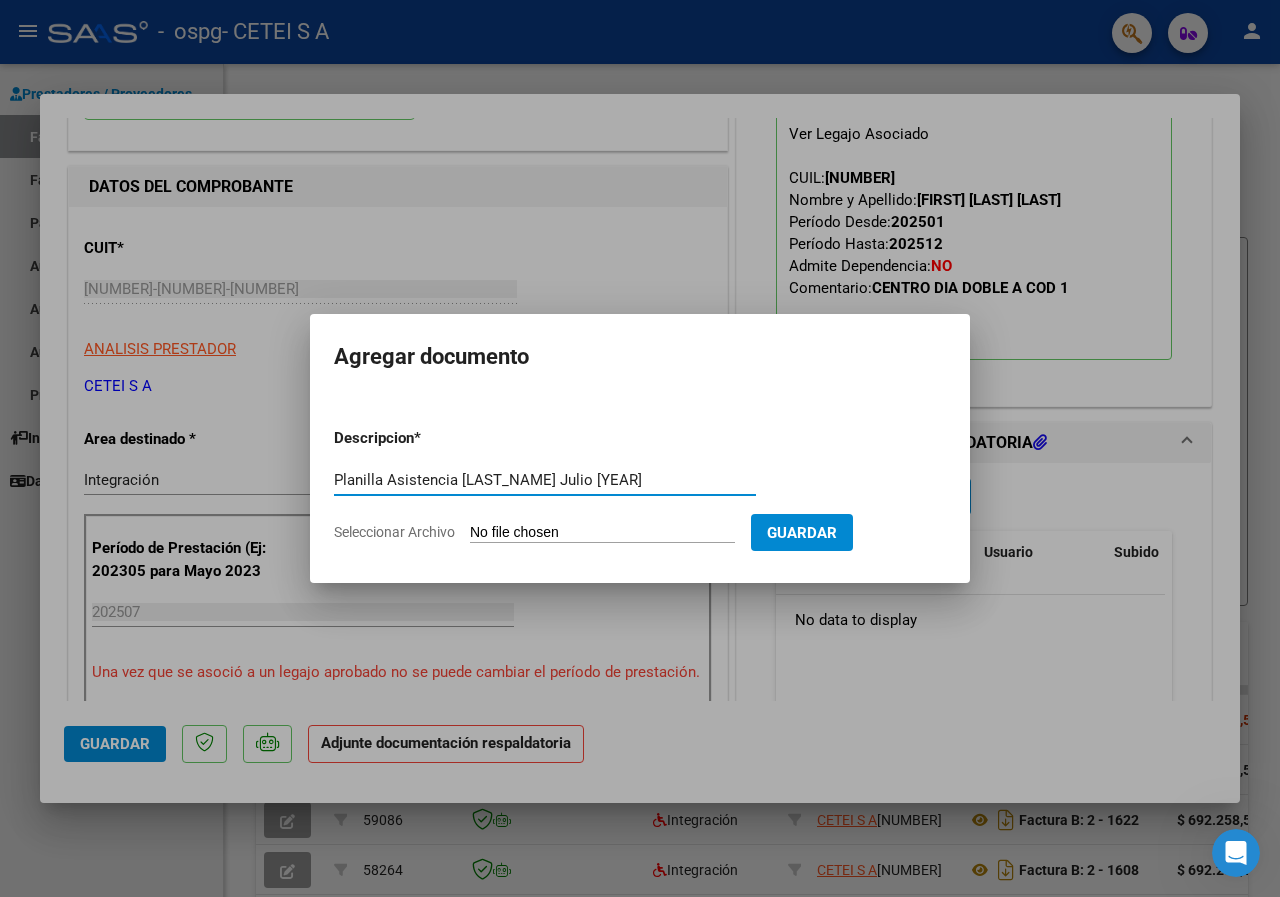 click on "Planilla Asistencia [LAST_NAME] Julio [YEAR]" at bounding box center (545, 480) 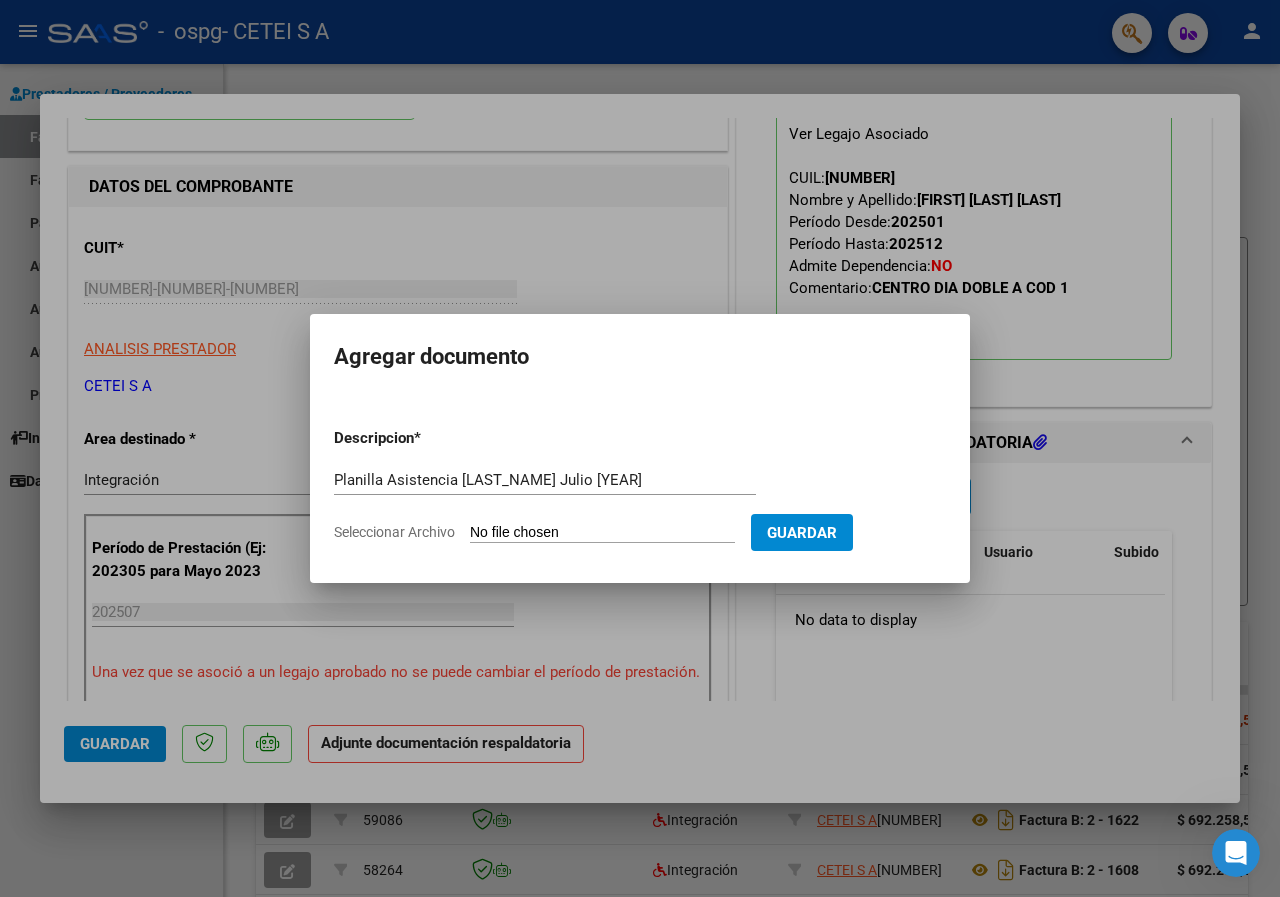 click on "Seleccionar Archivo" at bounding box center [602, 533] 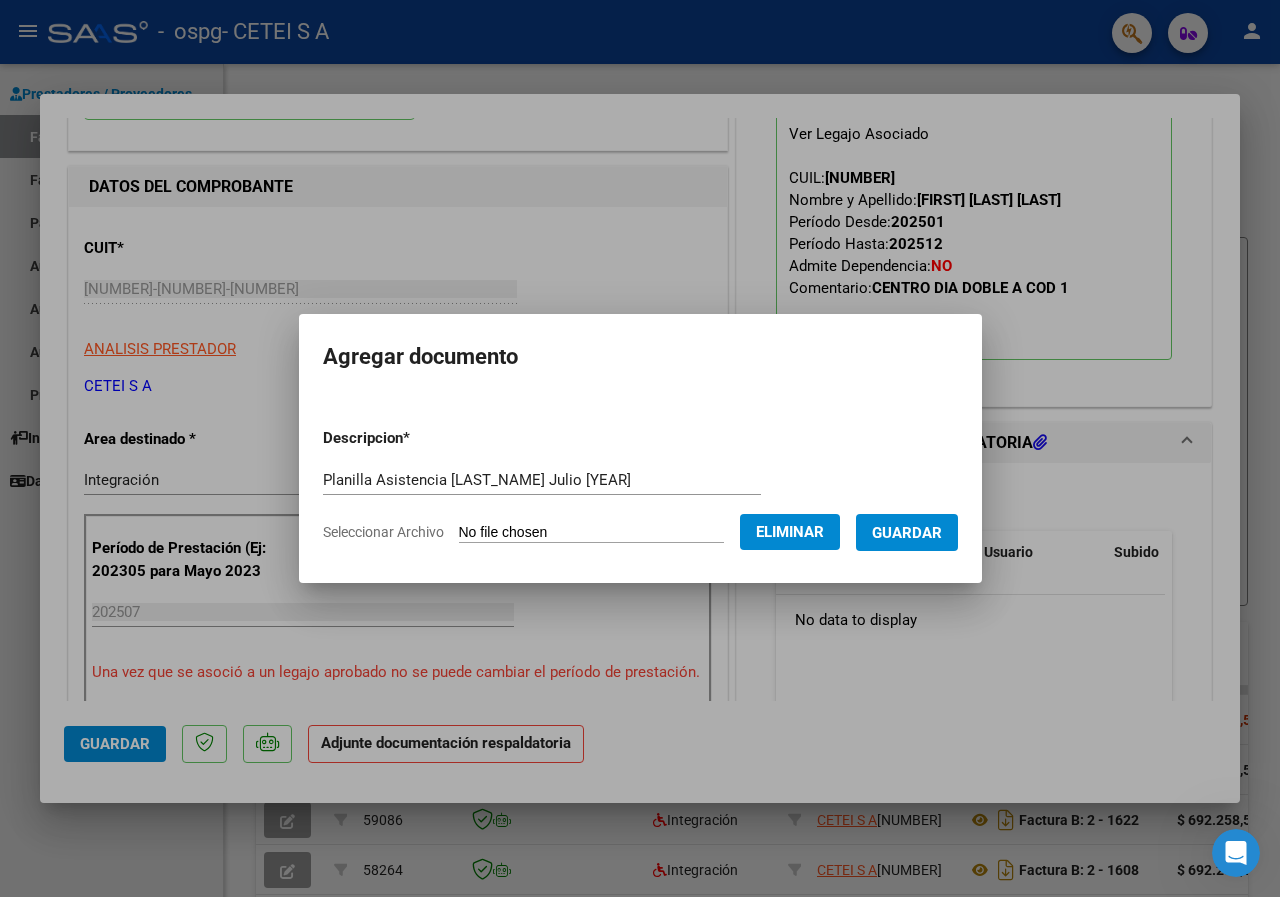 click on "Guardar" at bounding box center [907, 533] 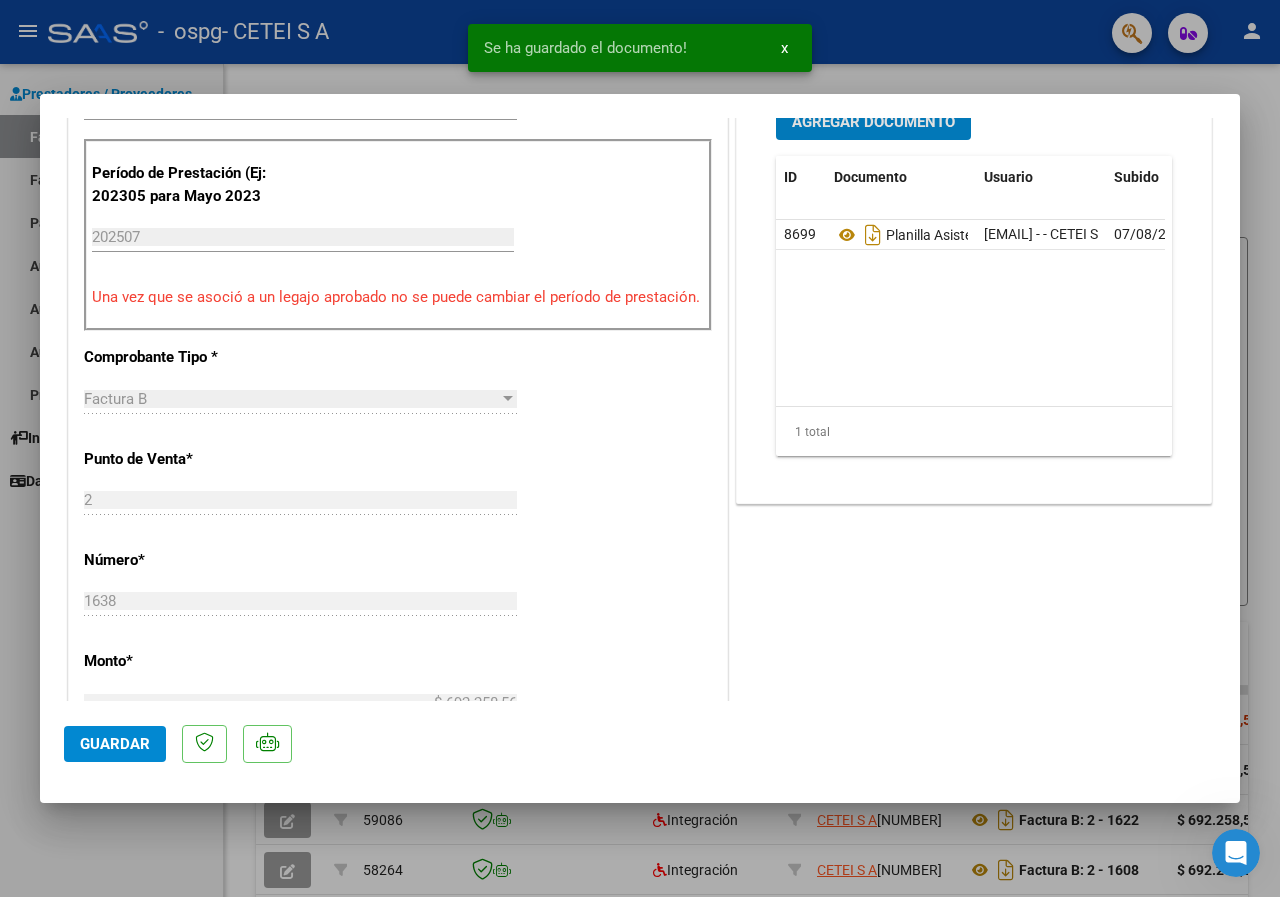 scroll, scrollTop: 429, scrollLeft: 0, axis: vertical 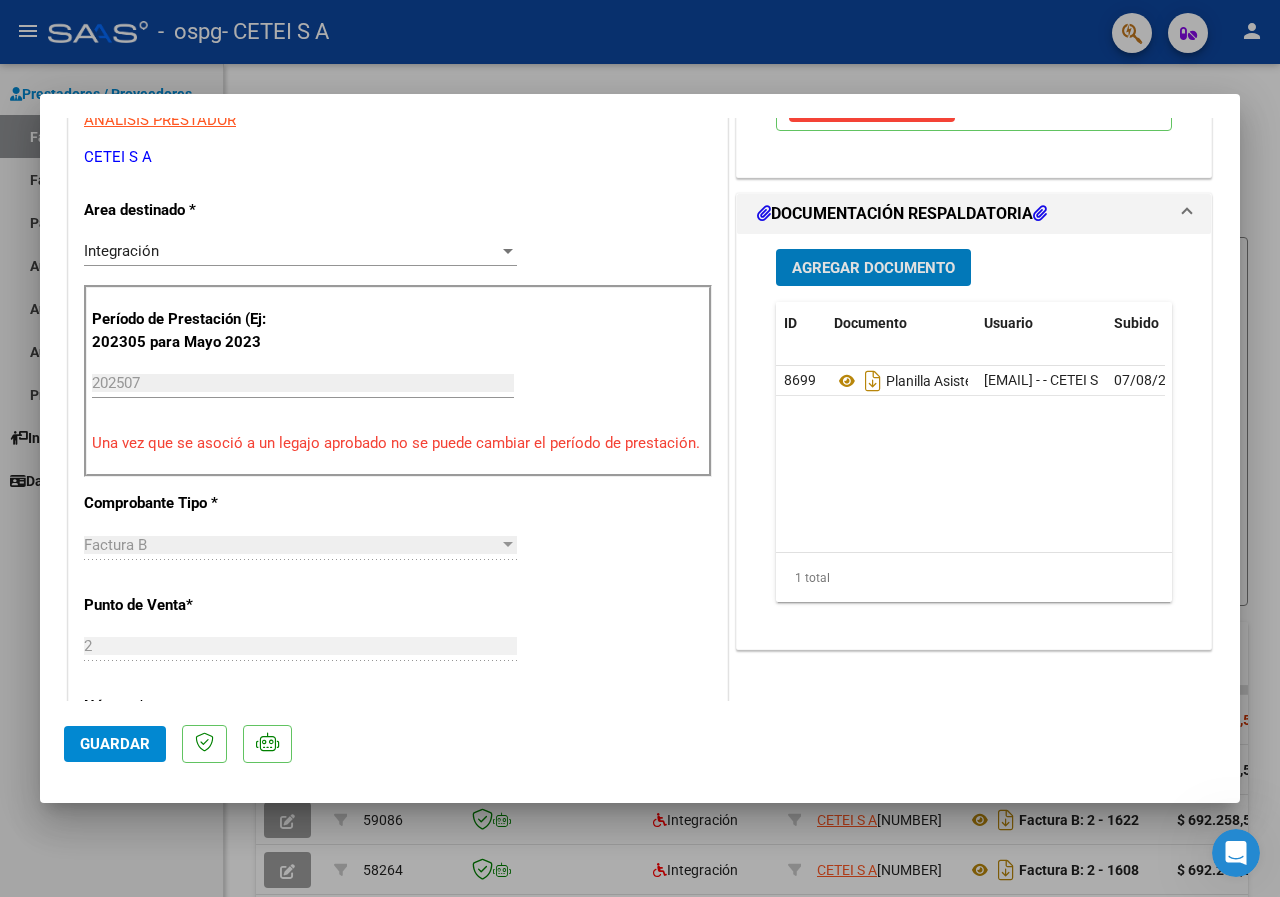 click on "Guardar" 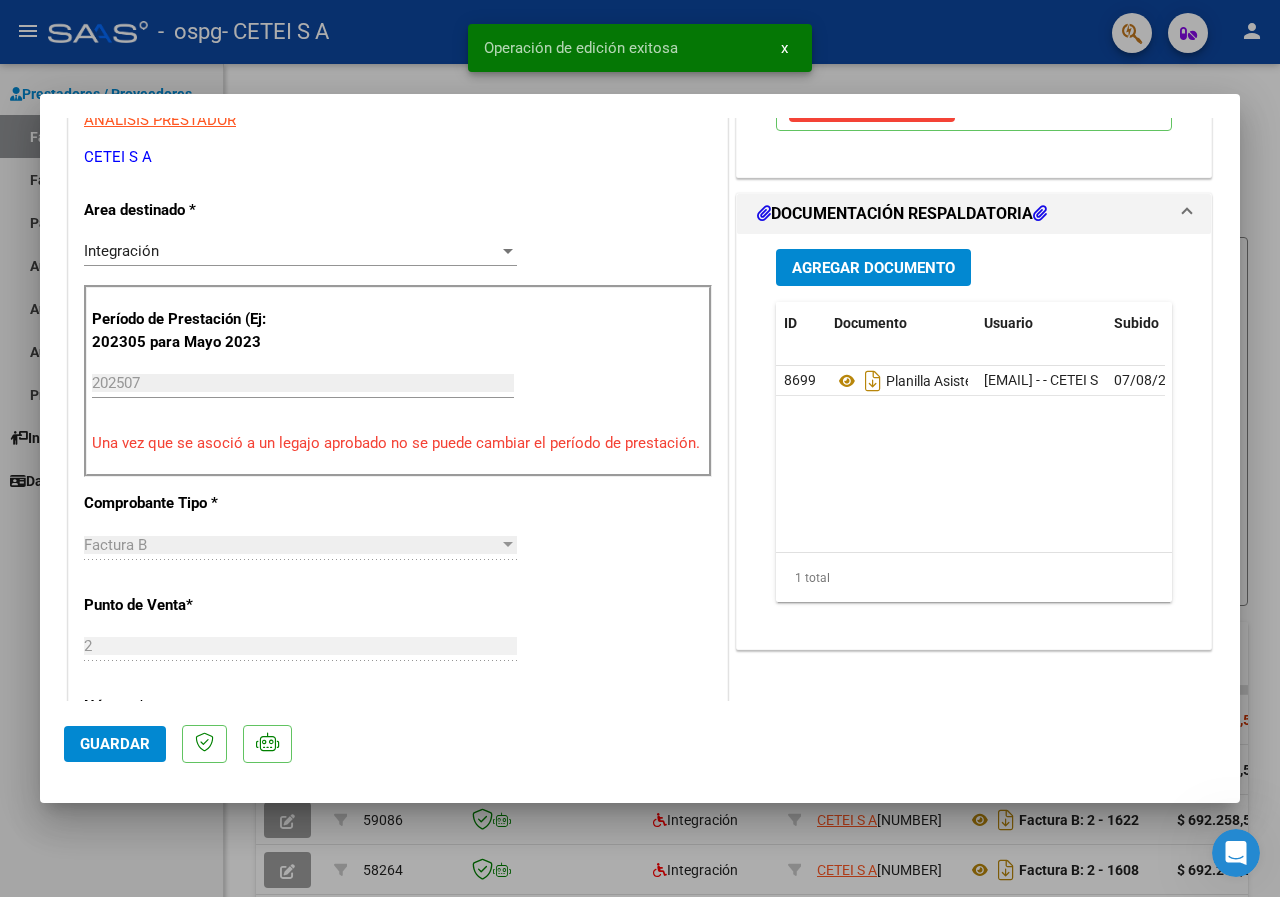 scroll, scrollTop: 0, scrollLeft: 0, axis: both 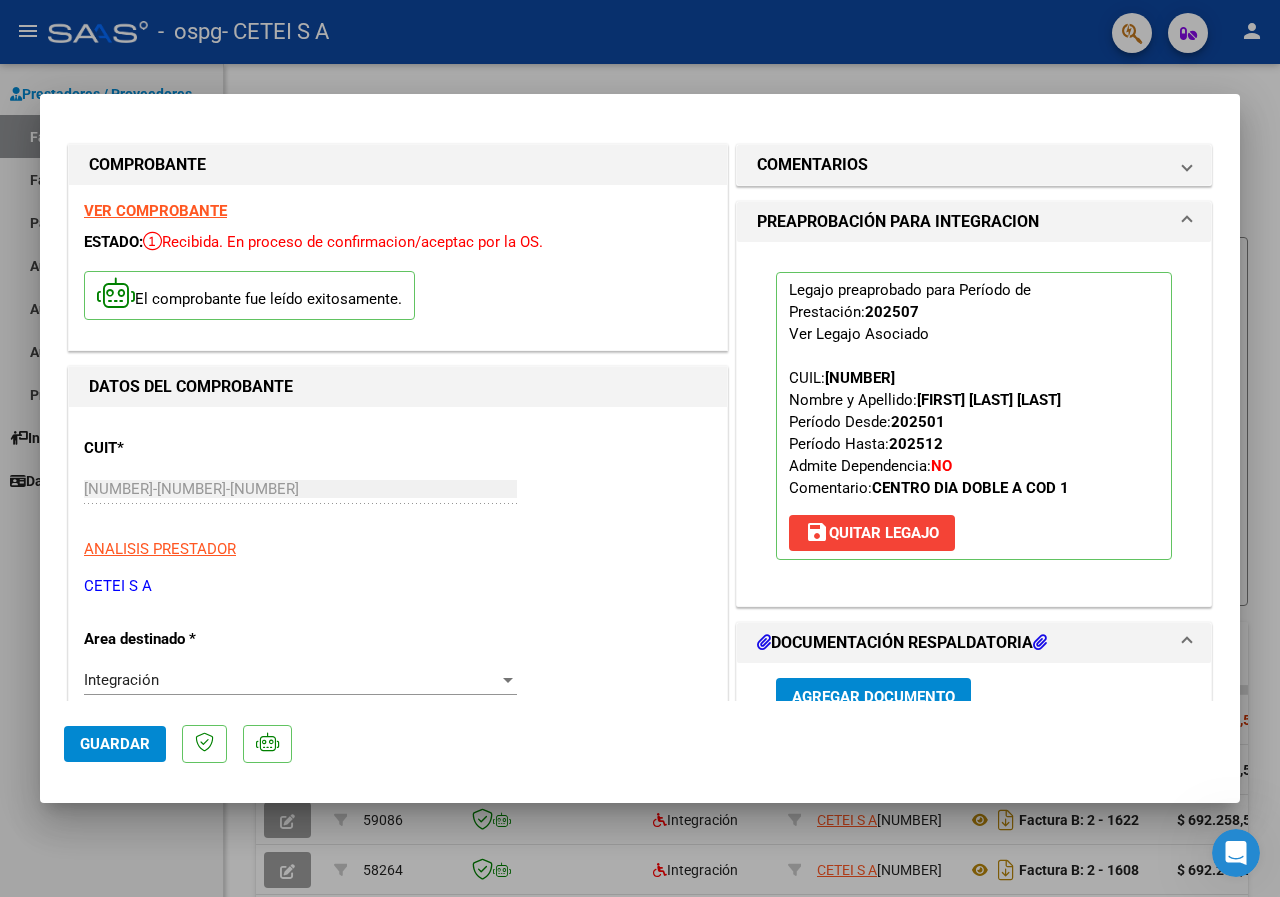 click at bounding box center [640, 448] 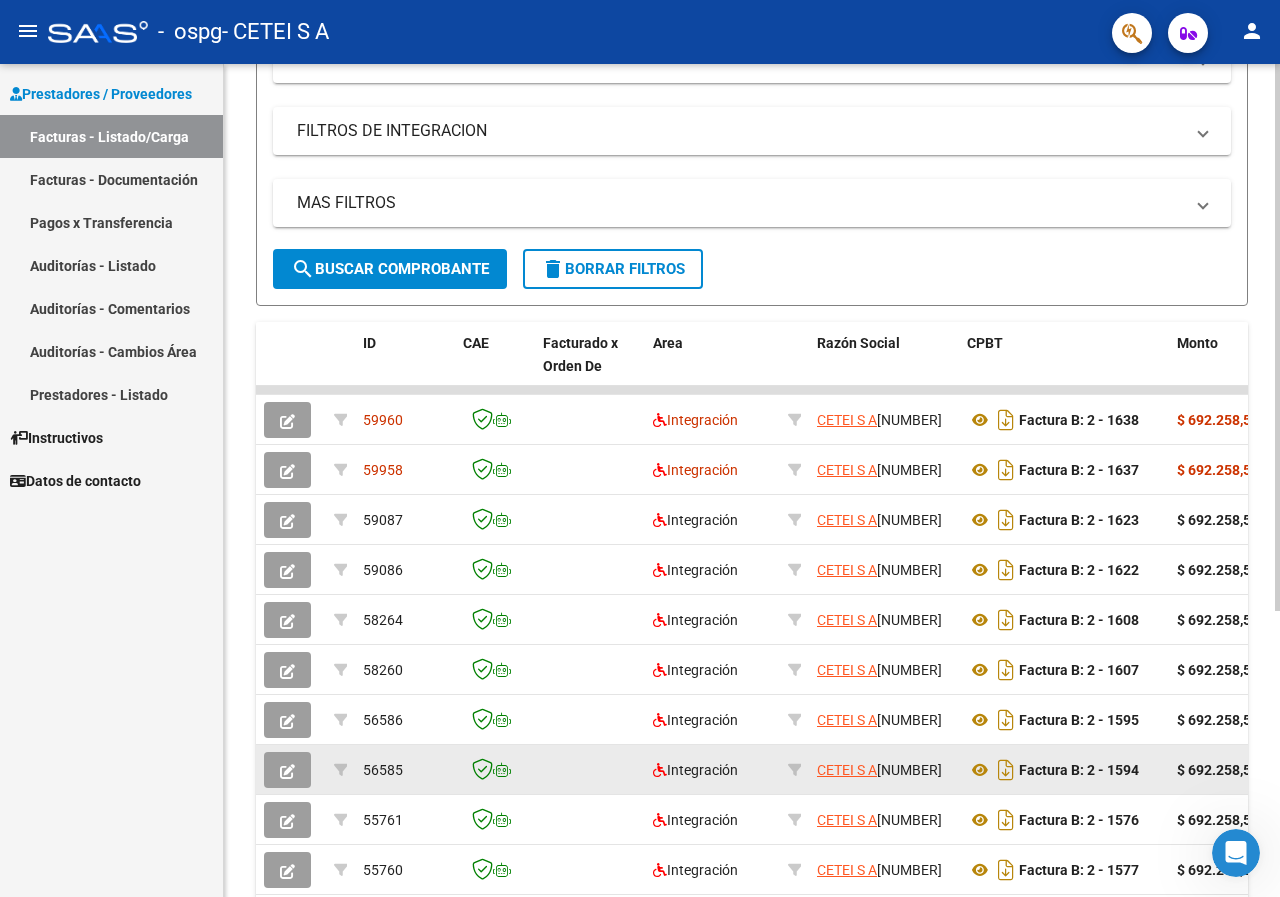 scroll, scrollTop: 435, scrollLeft: 0, axis: vertical 